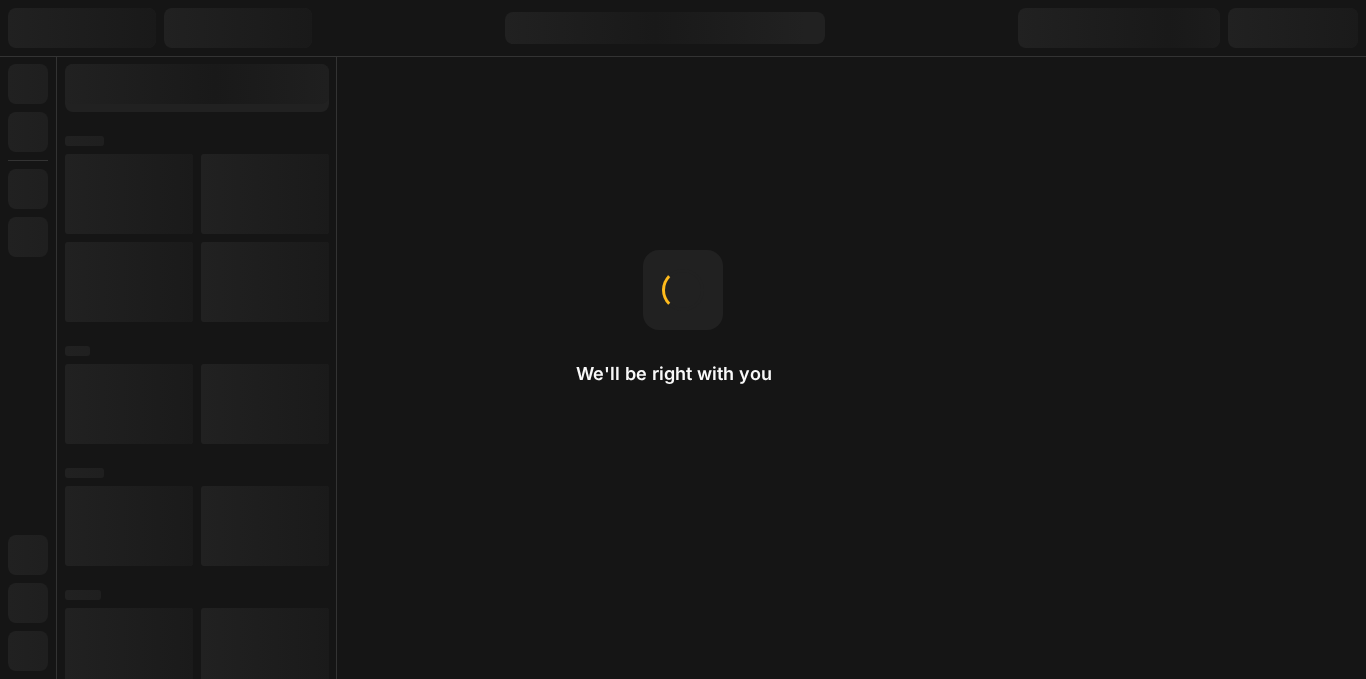 scroll, scrollTop: 0, scrollLeft: 0, axis: both 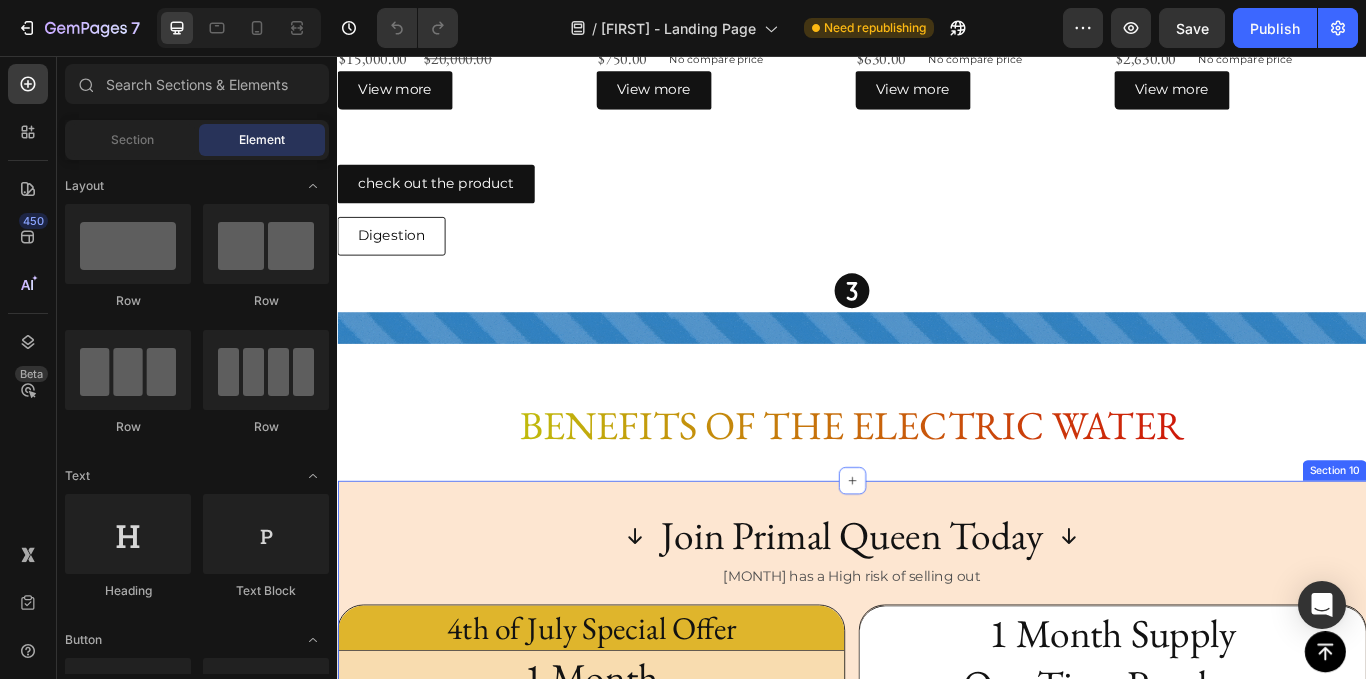 click on "Icon Join Primal Queen Today Heading
Icon Row [MONTH] has a High risk of selling out Text Block [HOLIDAY] Special Offer Heading Row 1 Month  Subscribe and Save Heading
Product Images 30-day supply delivered monthly Item List $44 Text Block Row                Title Line 30-day supply delivered monthly Item List $44 Text Block Row                Title Line Quantity Text Block
1
Product Quantity $15,000.00 Product Price Product Price $20,000.00 Product Price Product Price Row Row
Add to cart Add to Cart Delivered Monthly Online Portal Item List                Title Line ships today Heading Row Product 1 Month Supply One Time Purchase Heading
Product Images 30-day supply delivered monthly Item List $44 Text Block Row                Title Line 30-day supply delivered monthly Item List $44 Text Block Row                Title Line Quantity Text Block
1
Row Row" at bounding box center [937, 1274] 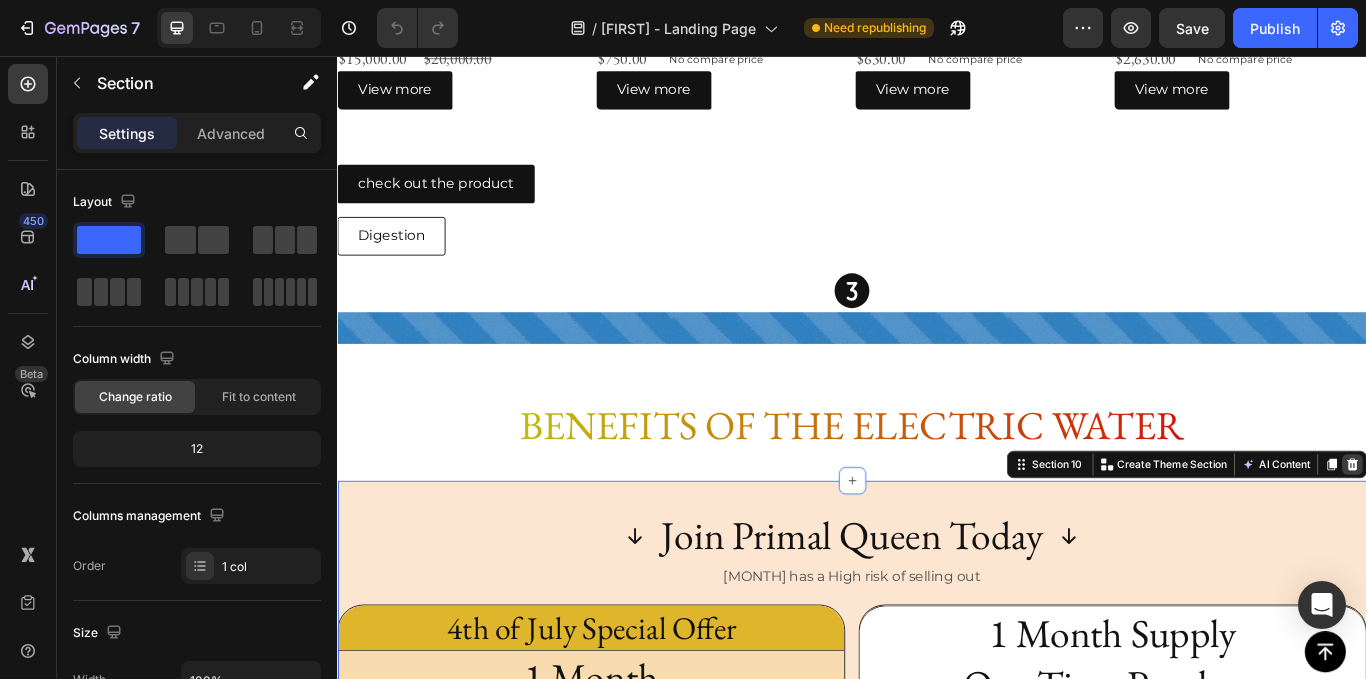 click 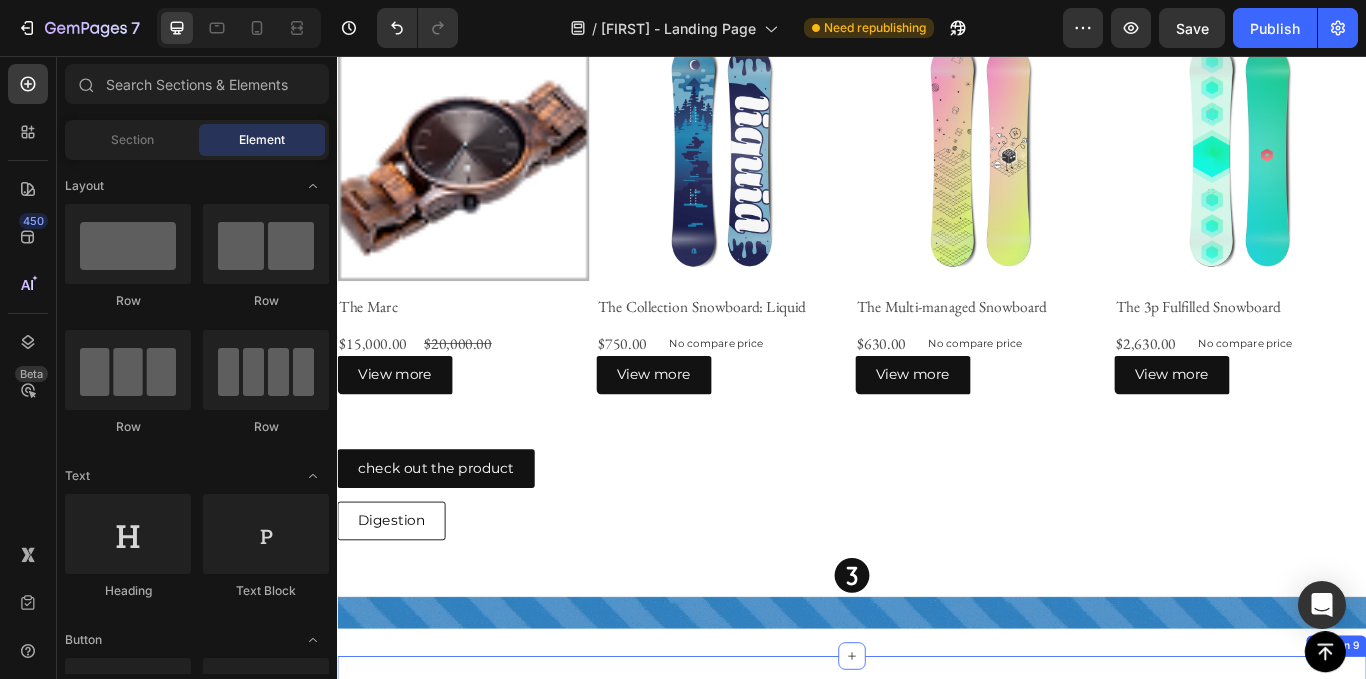 scroll, scrollTop: 1708, scrollLeft: 0, axis: vertical 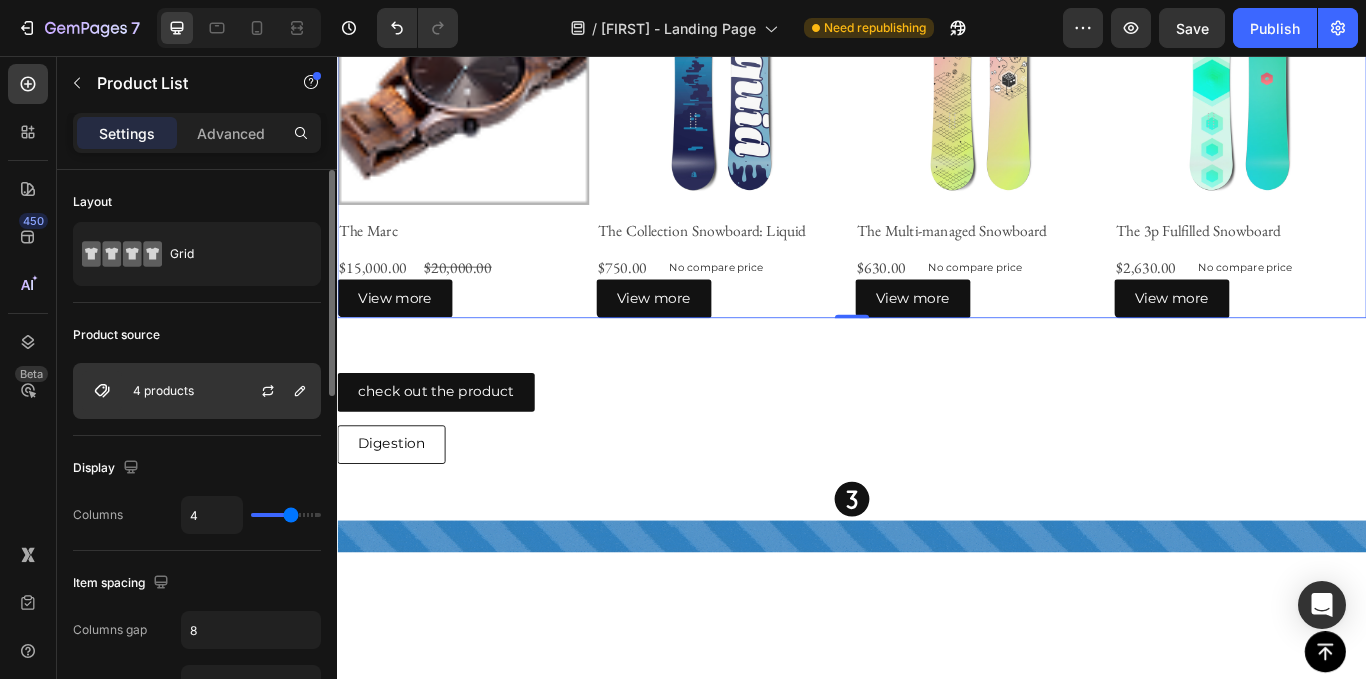 click on "4 products" at bounding box center (197, 391) 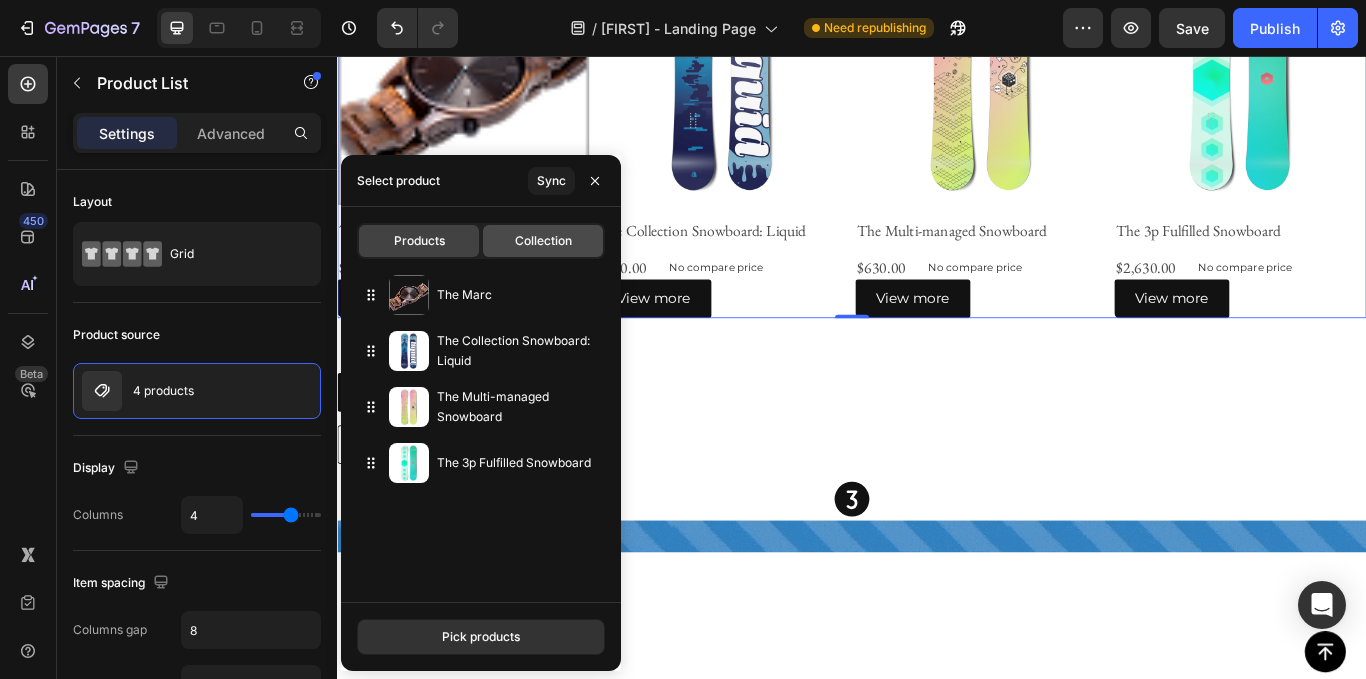 click on "Collection" 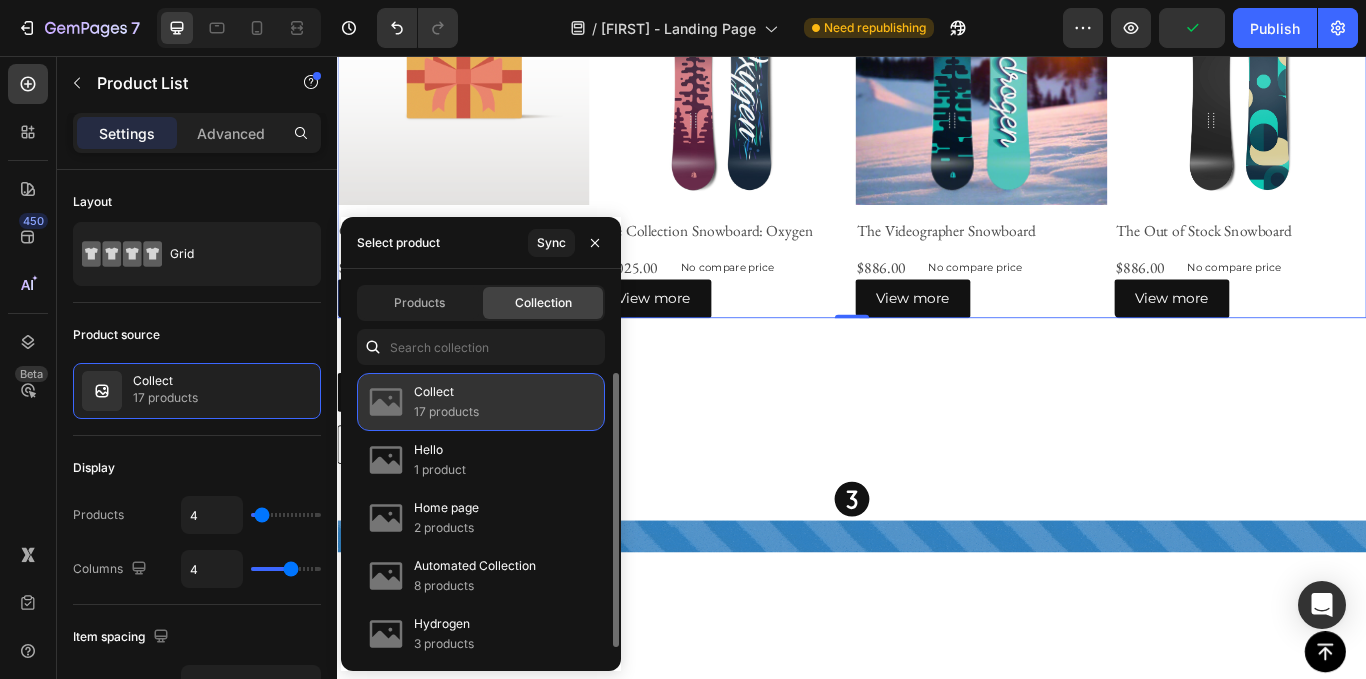 click on "Collect 17 products" 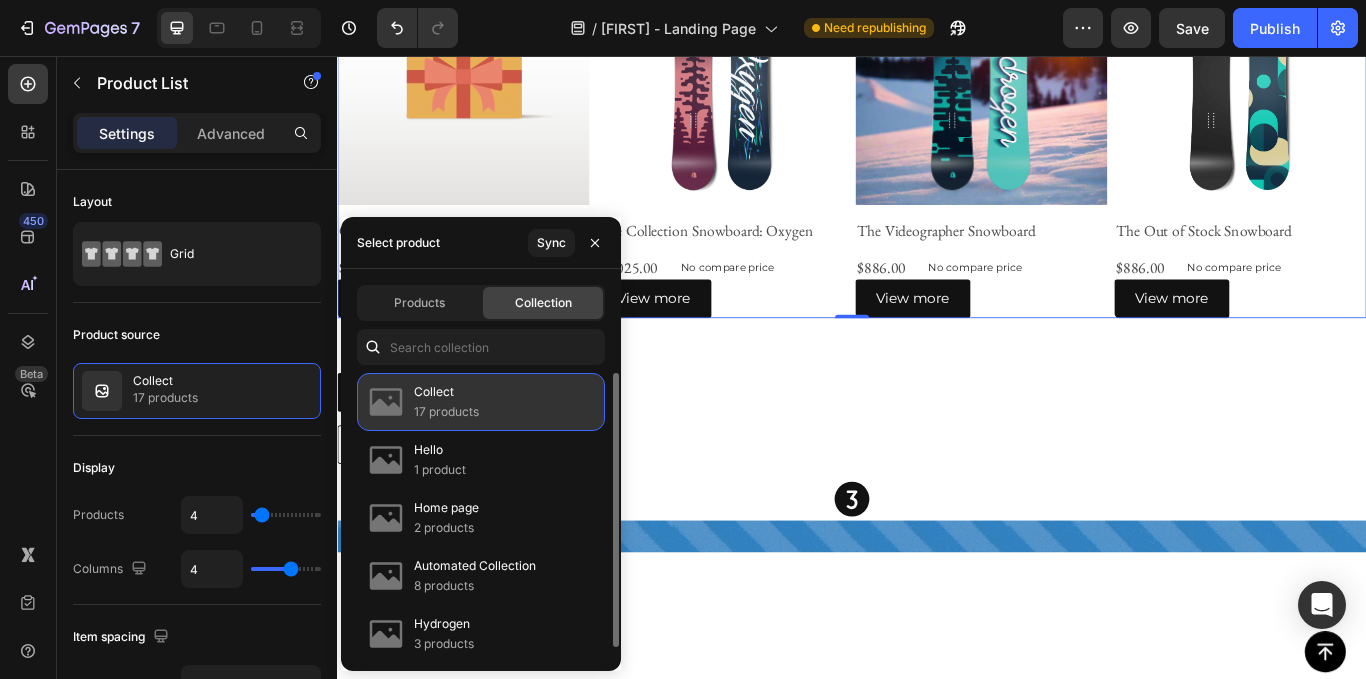 click on "Collect 17 products" 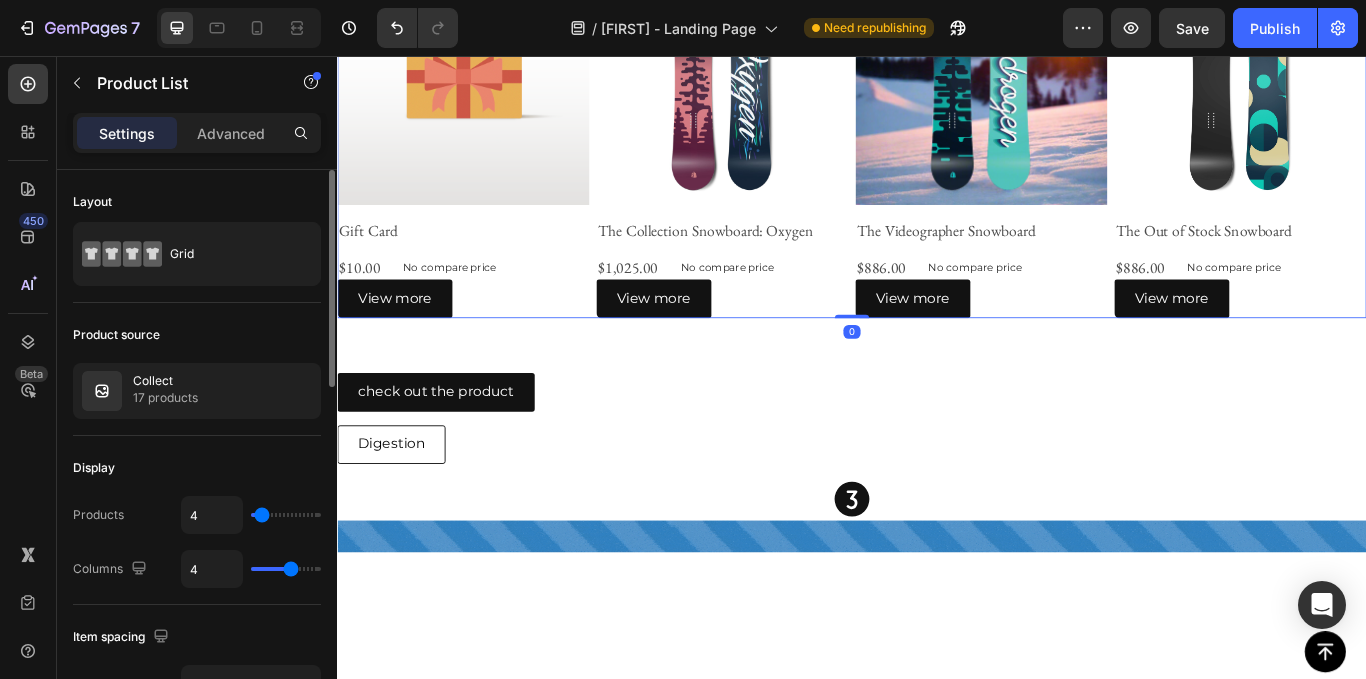 type on "6" 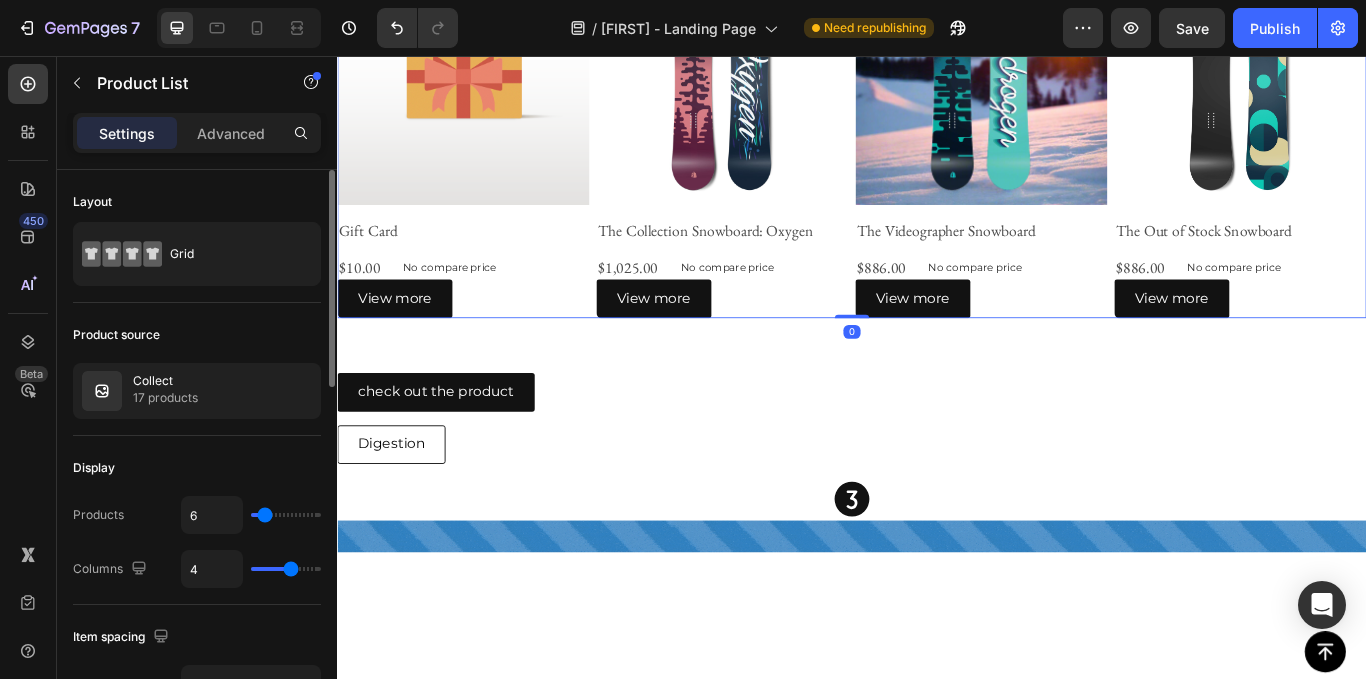 type on "8" 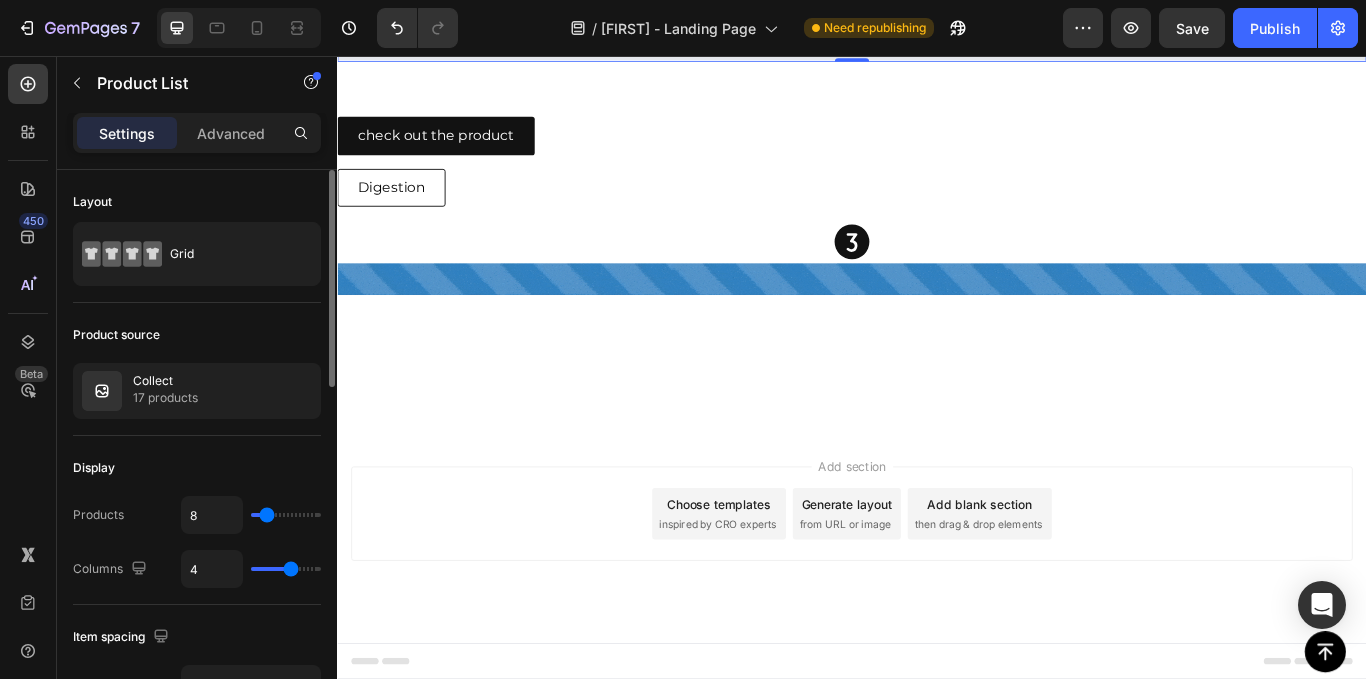 type on "9" 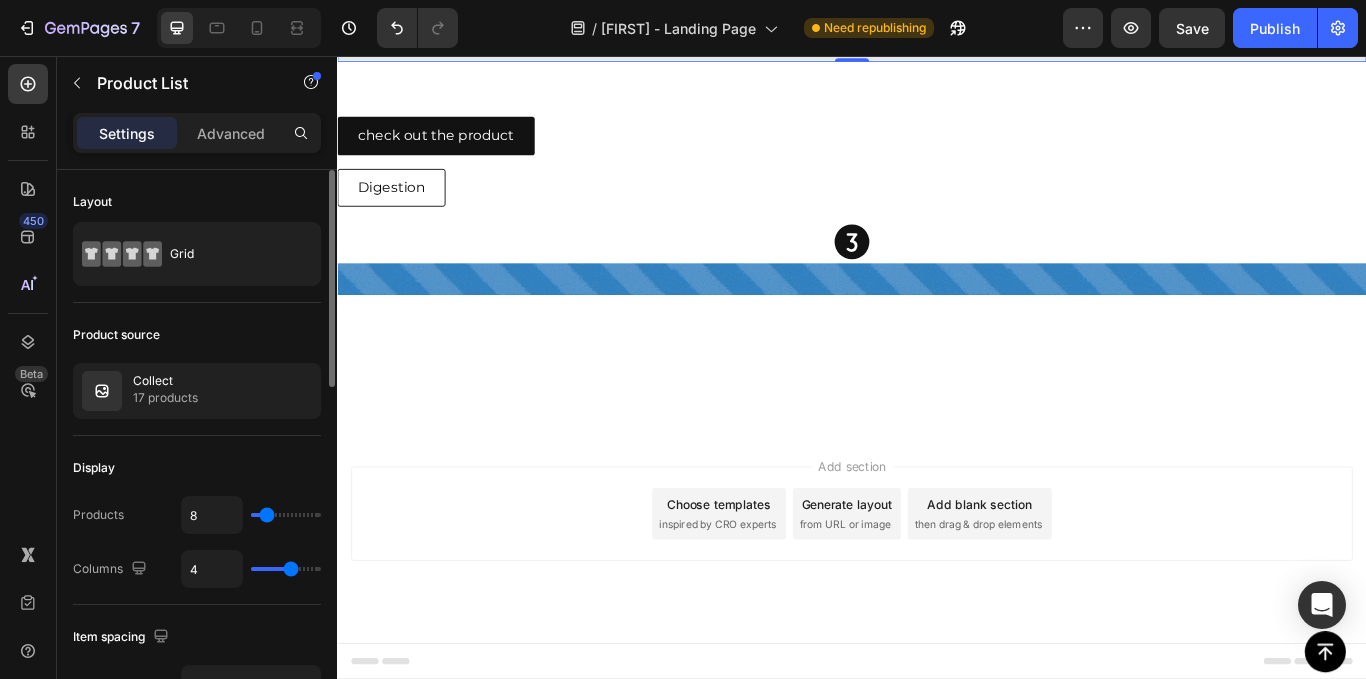 type on "9" 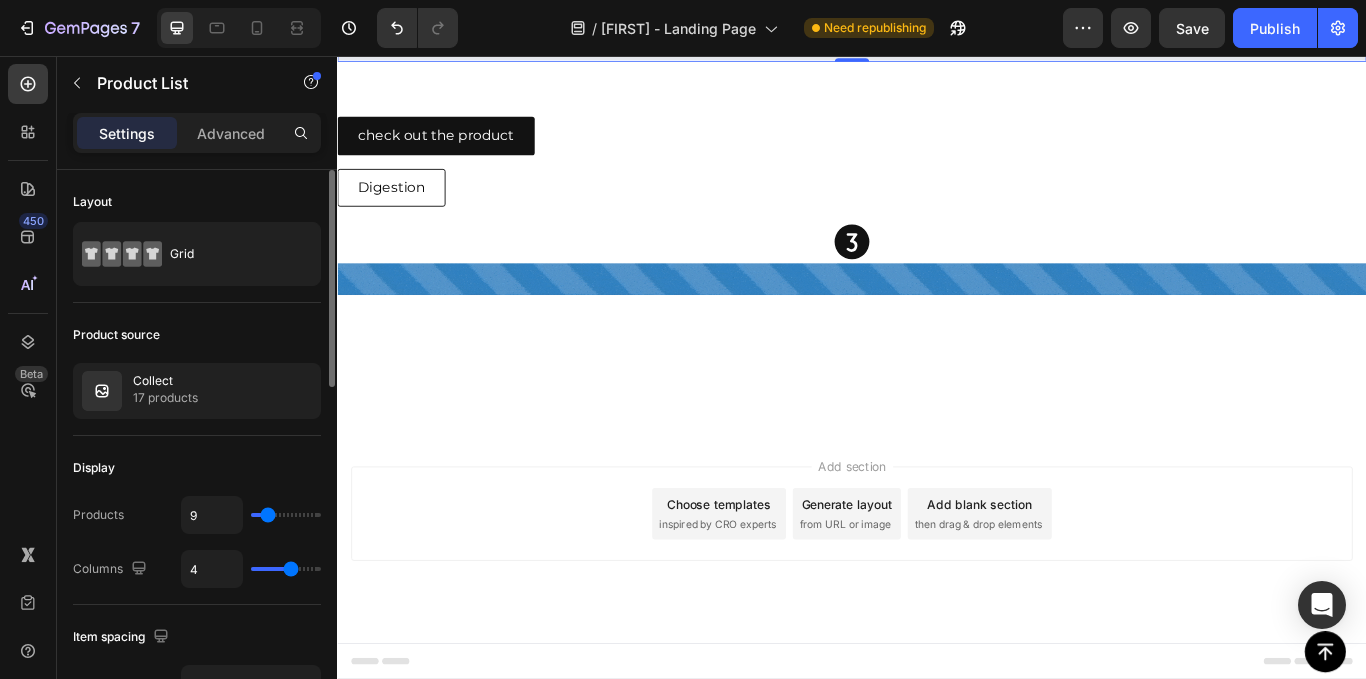 type on "10" 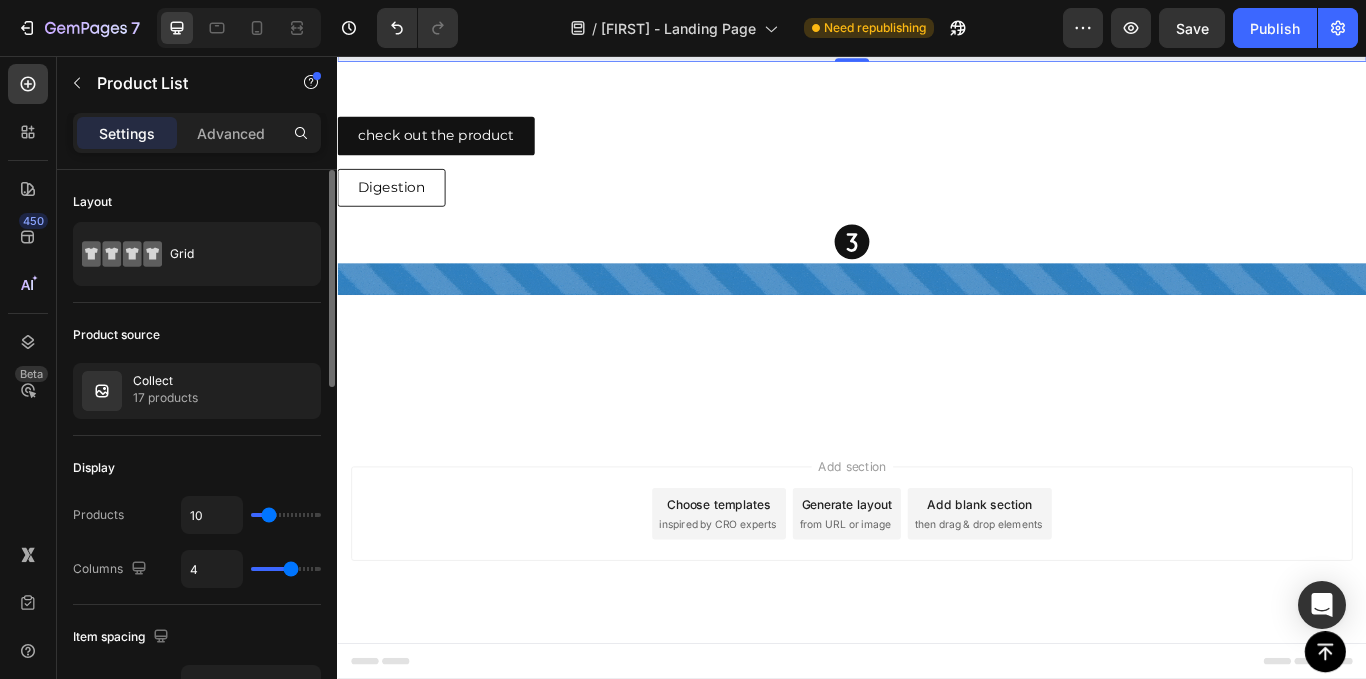 type on "12" 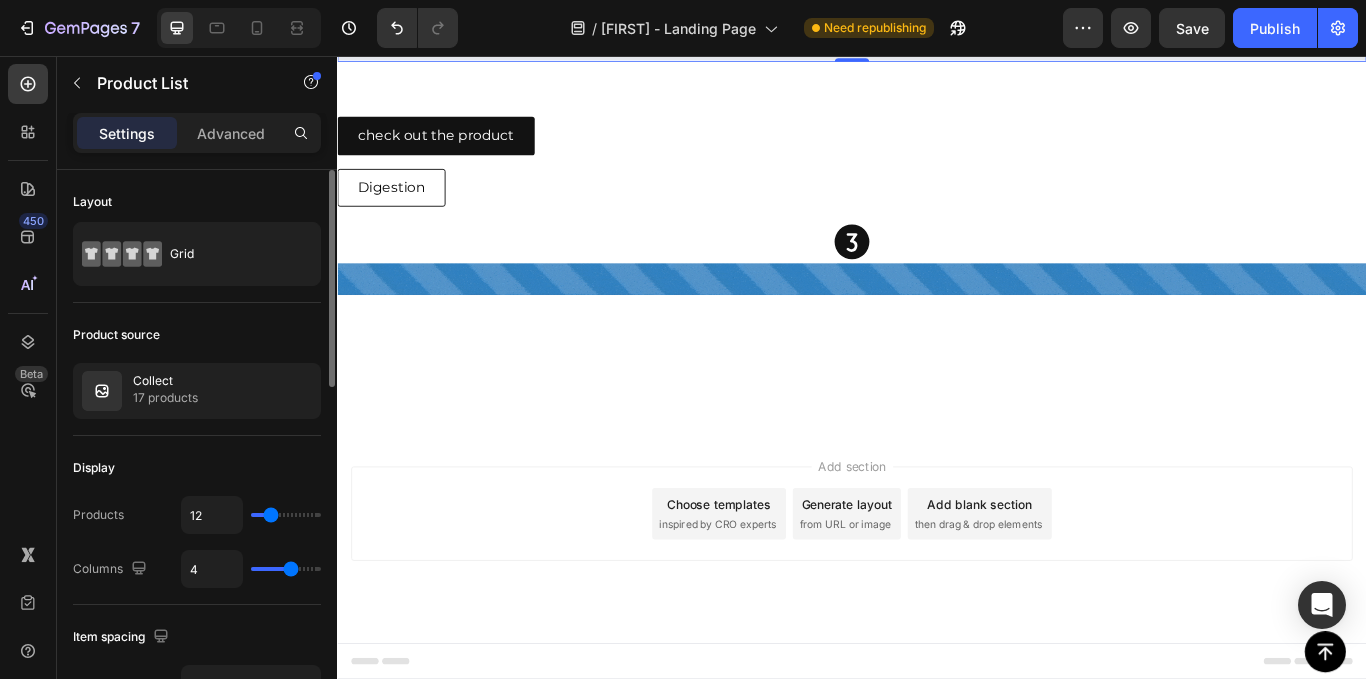 type on "13" 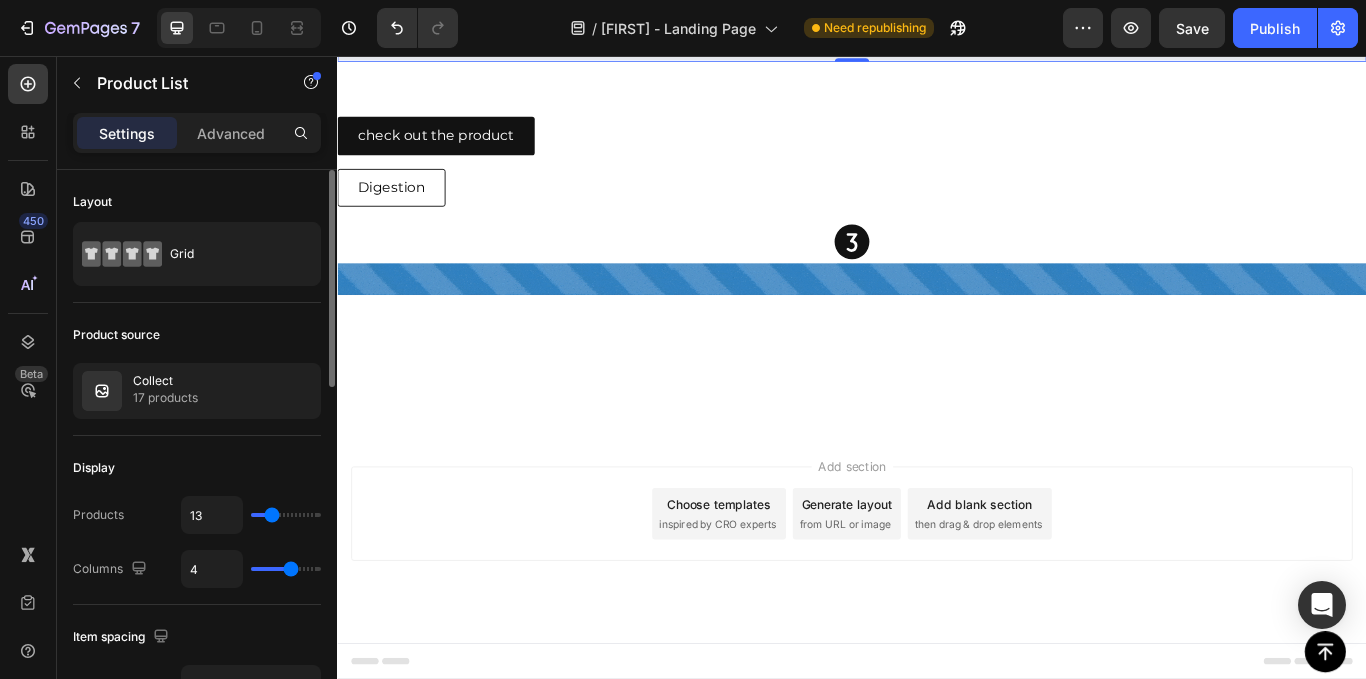 type on "14" 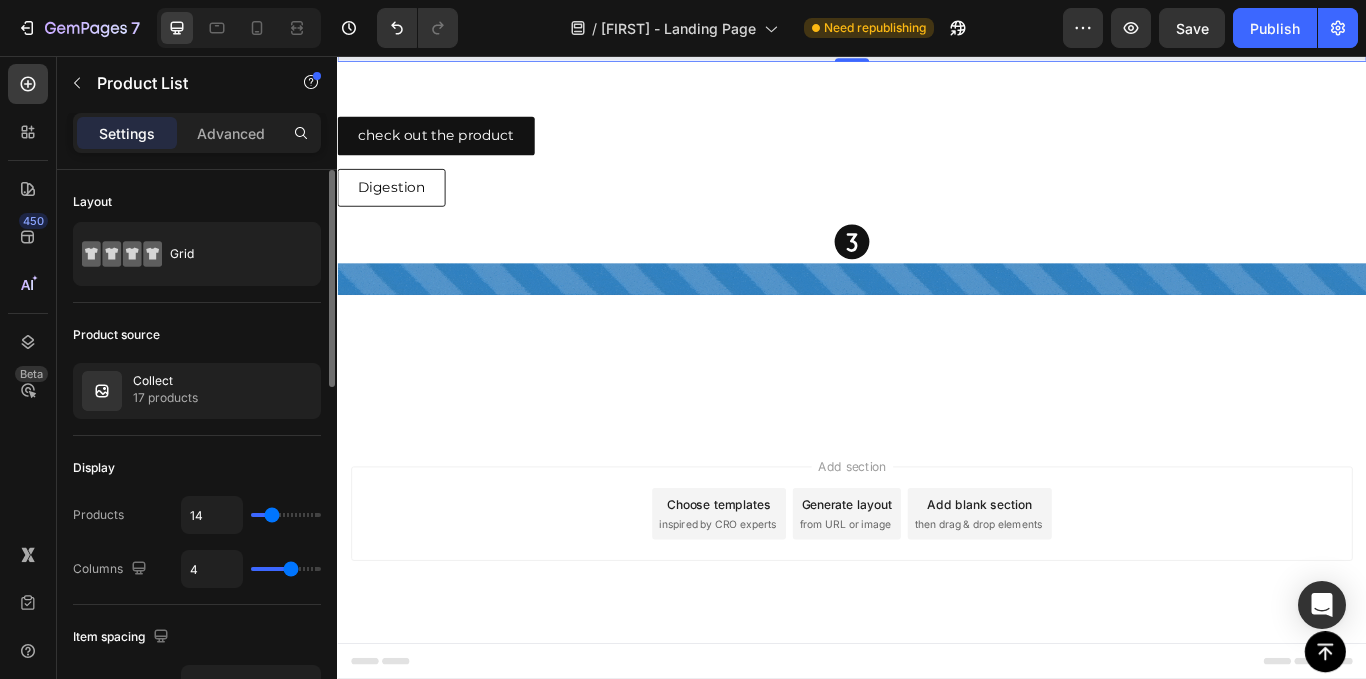type on "14" 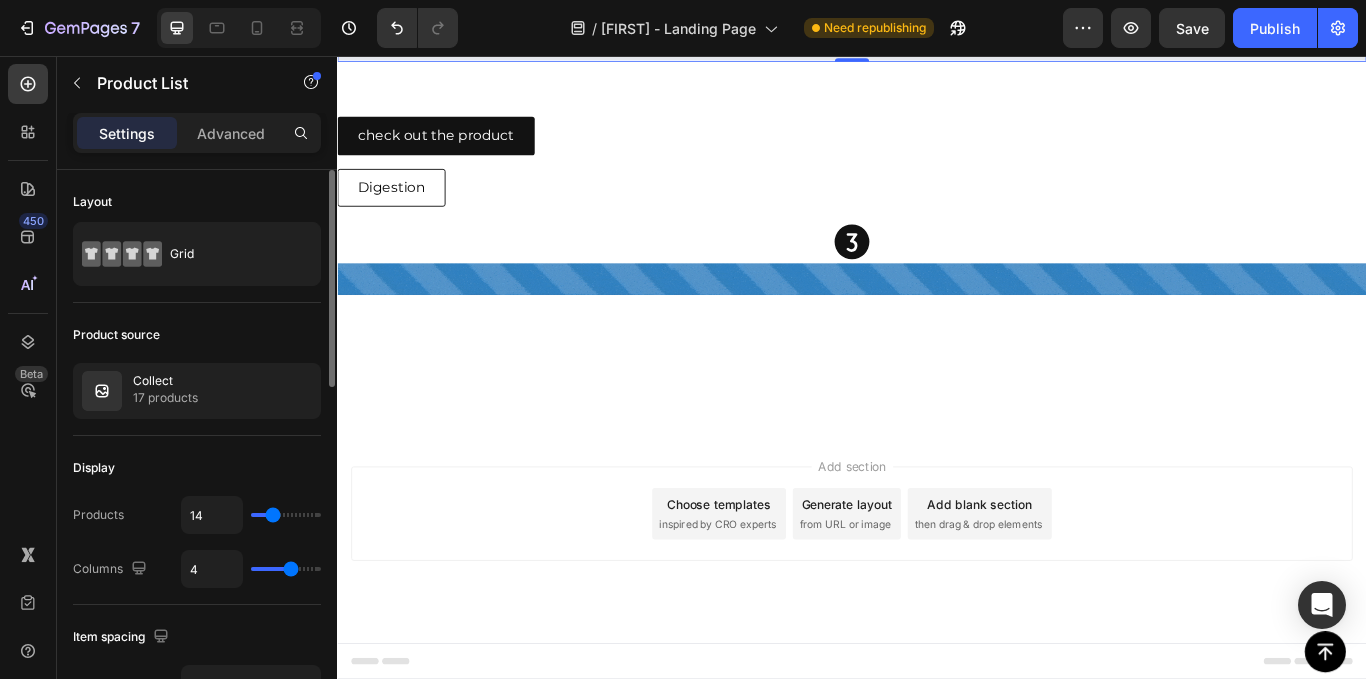 type on "13" 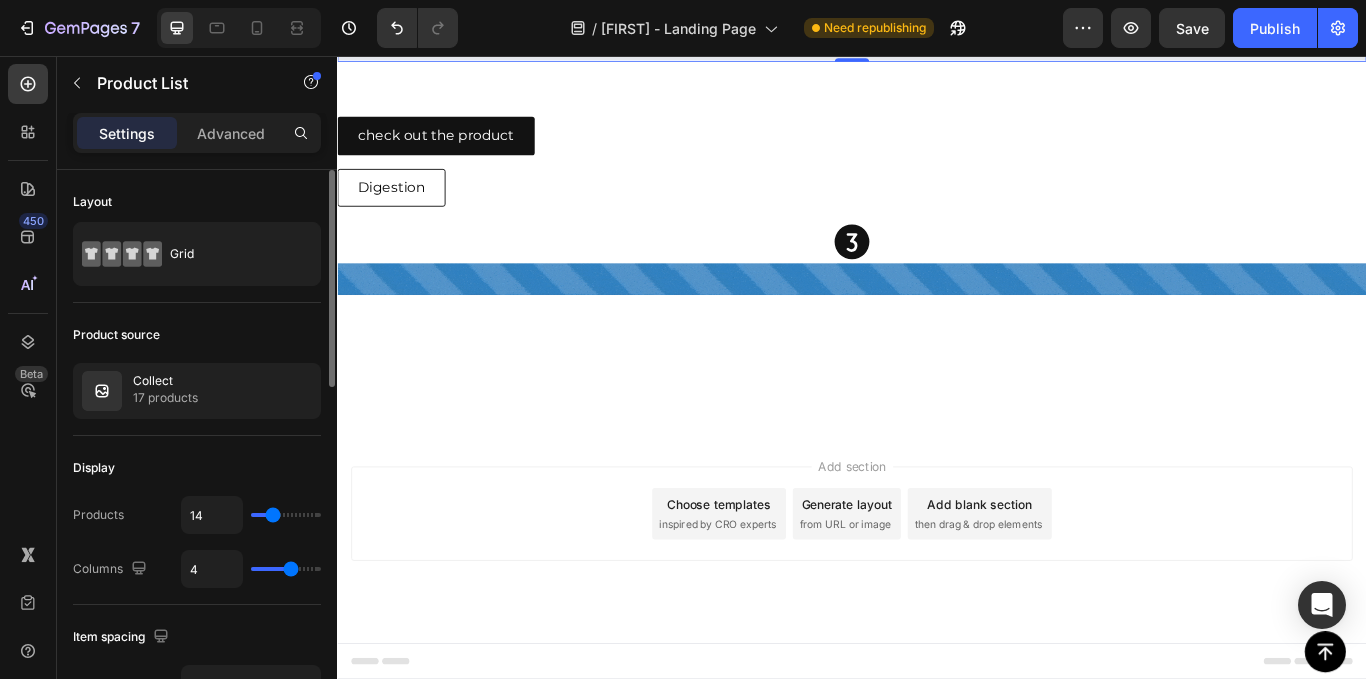 type on "13" 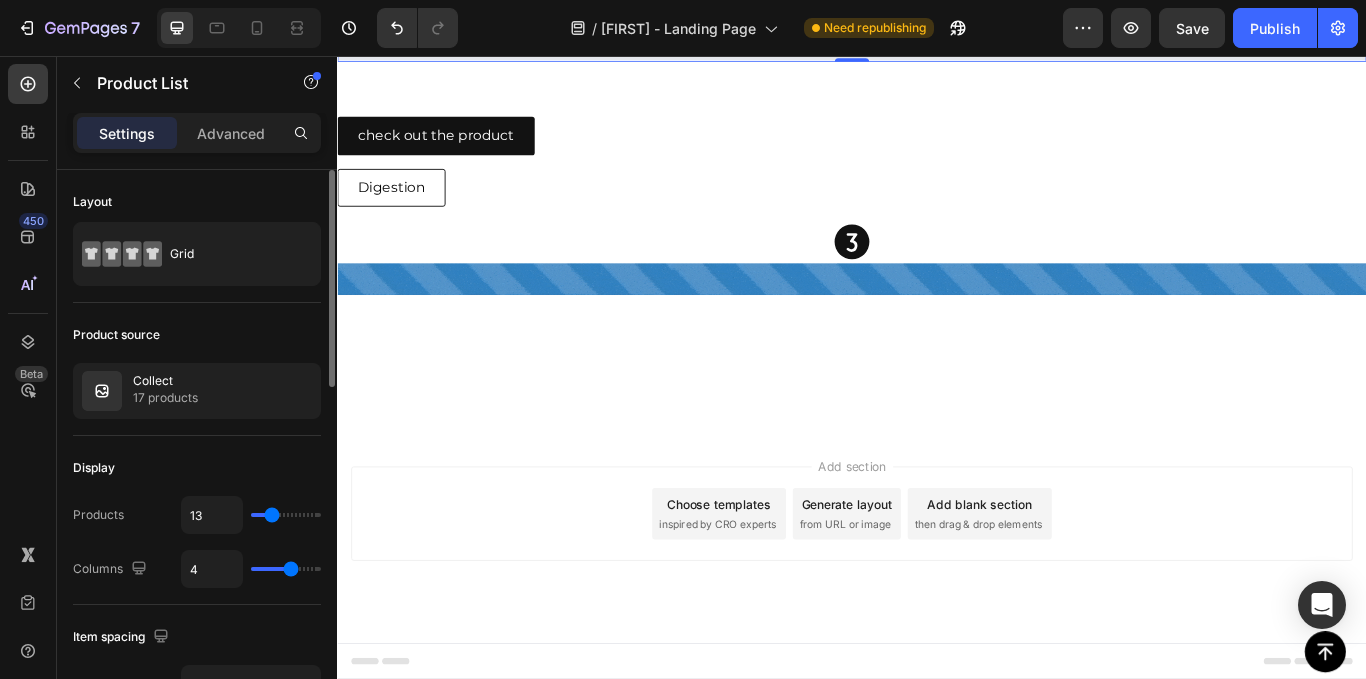 type on "12" 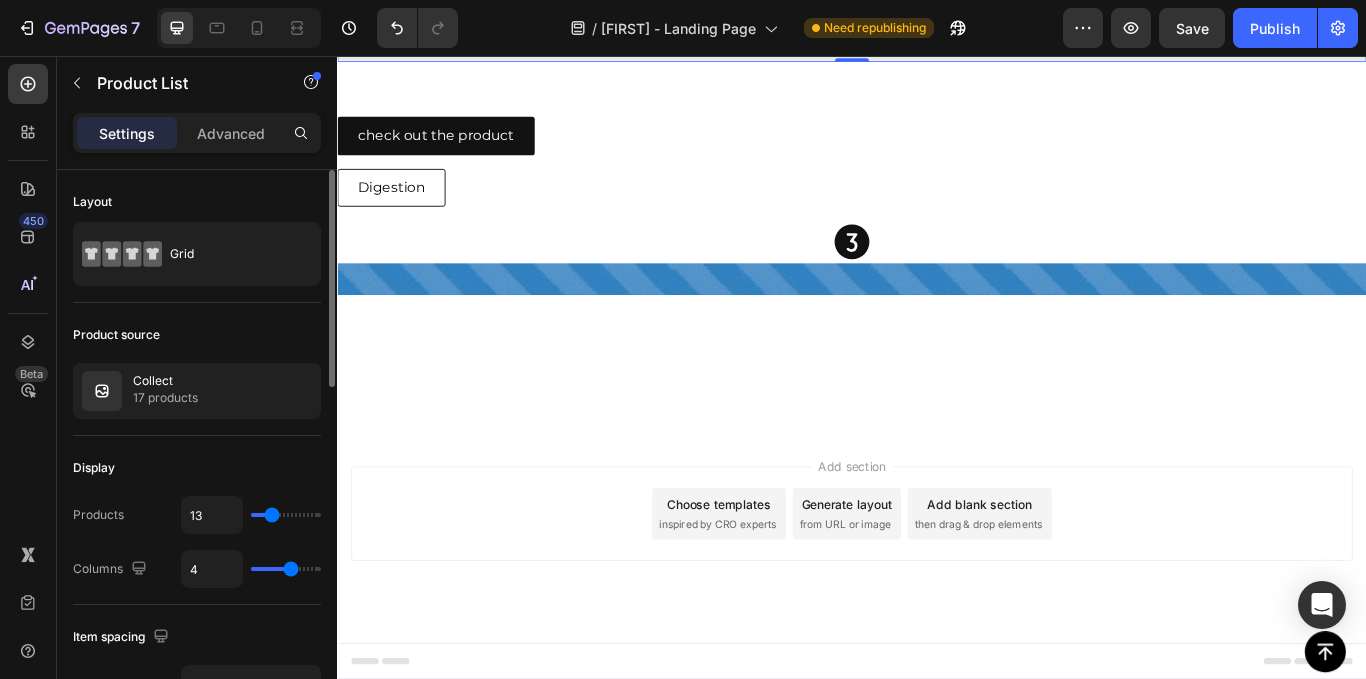 type on "12" 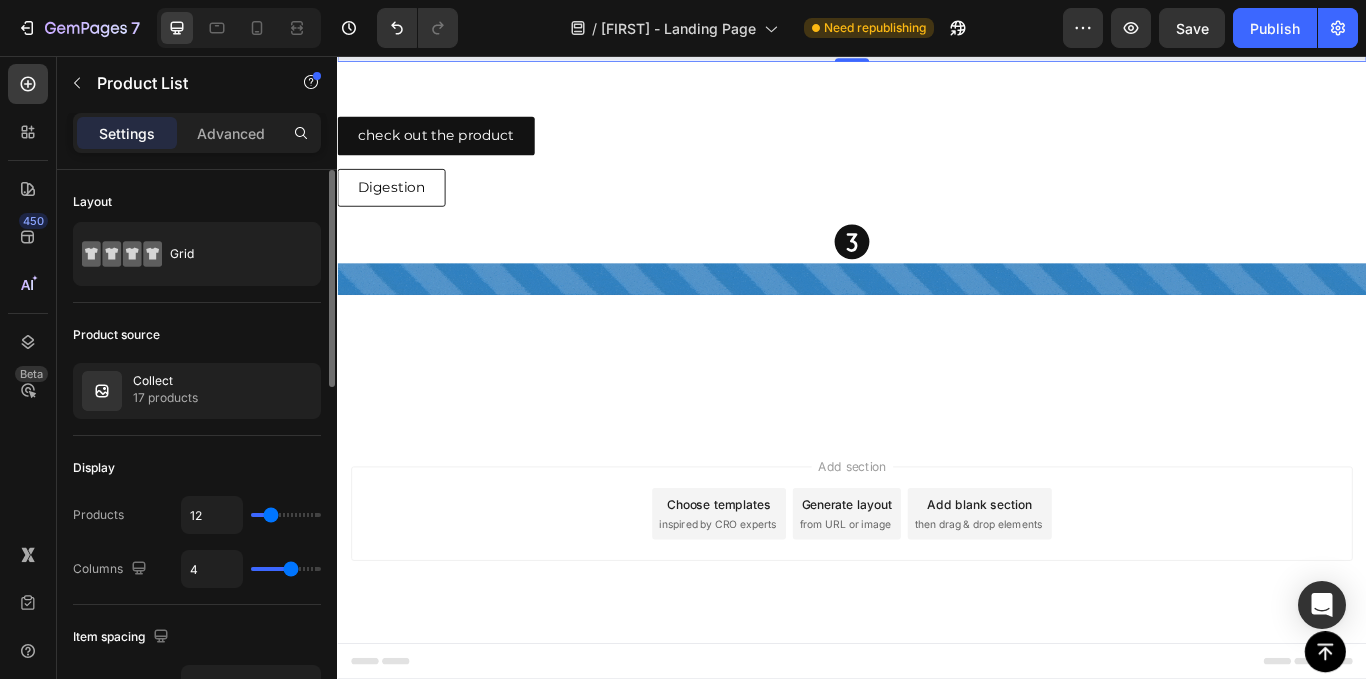 type on "11" 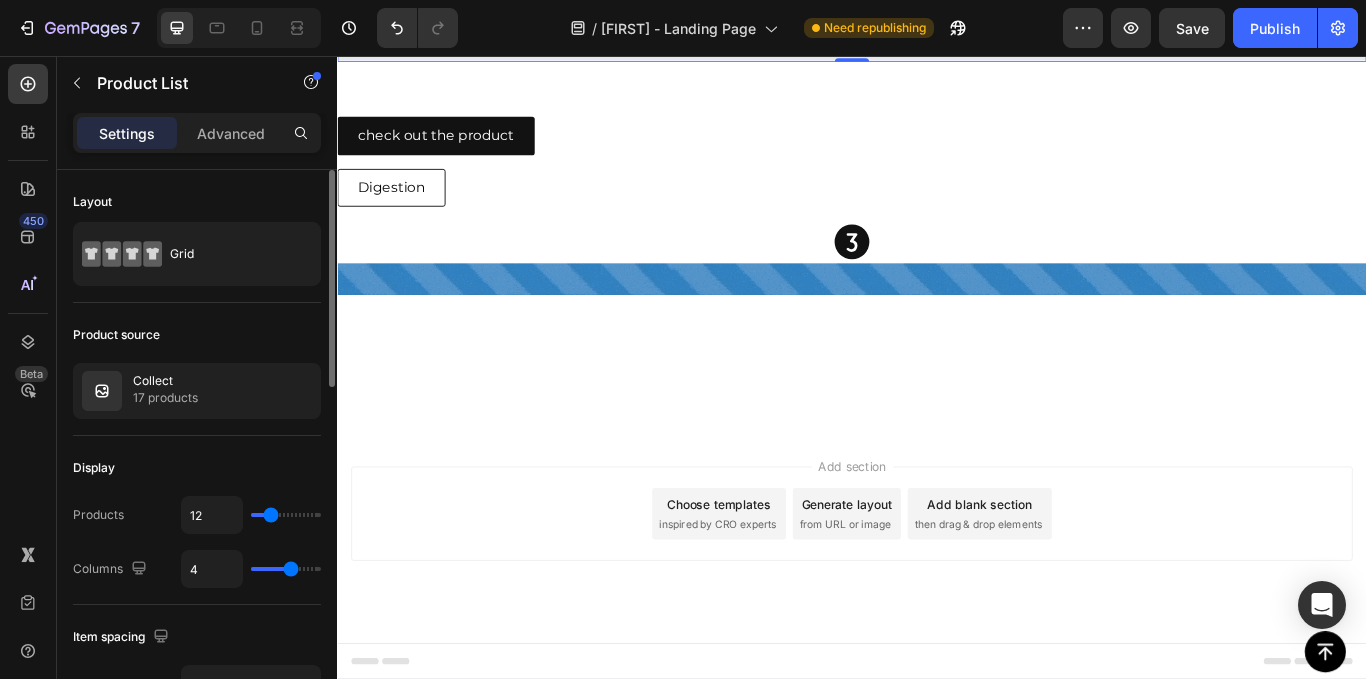 type on "11" 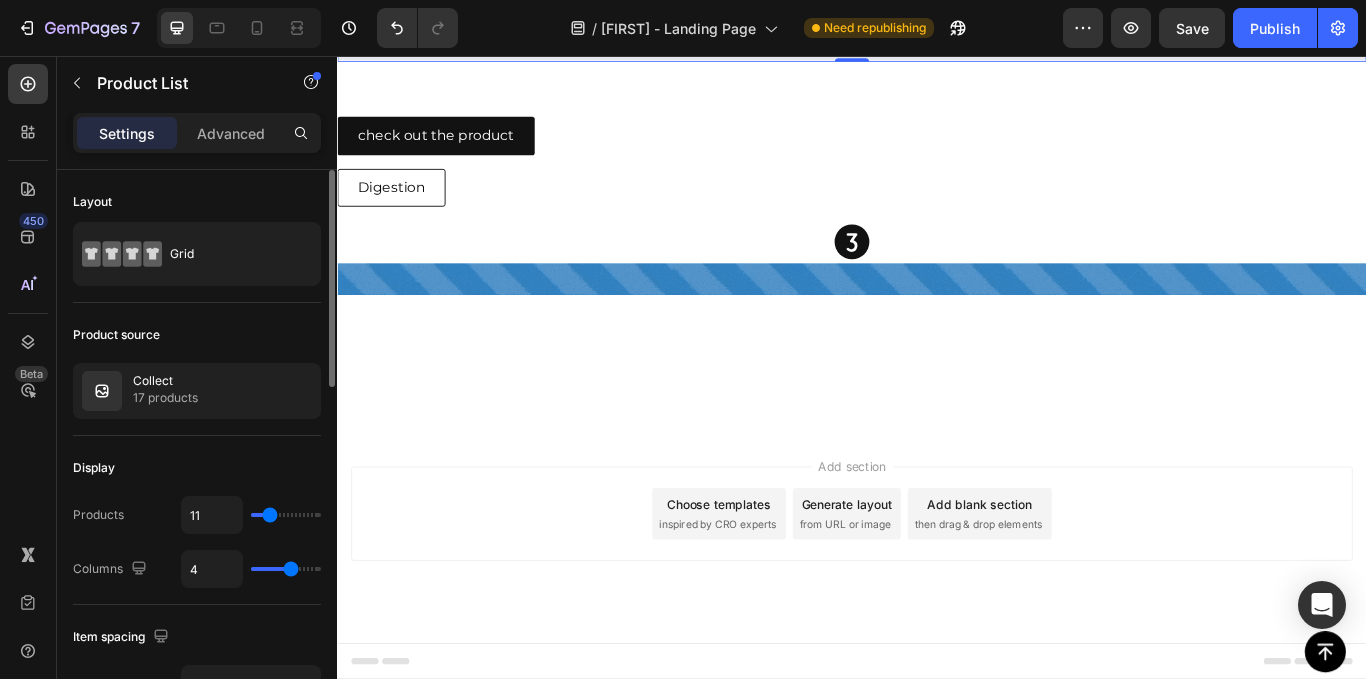 type on "10" 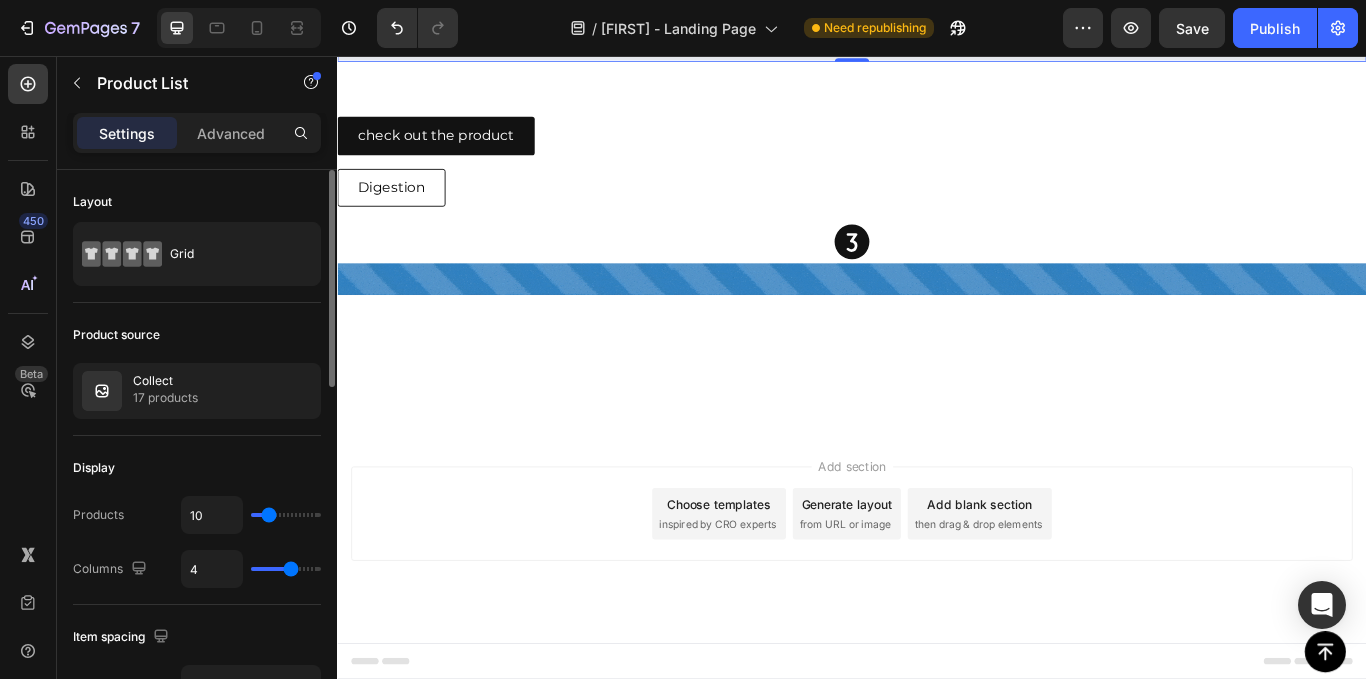 drag, startPoint x: 259, startPoint y: 510, endPoint x: 269, endPoint y: 519, distance: 13.453624 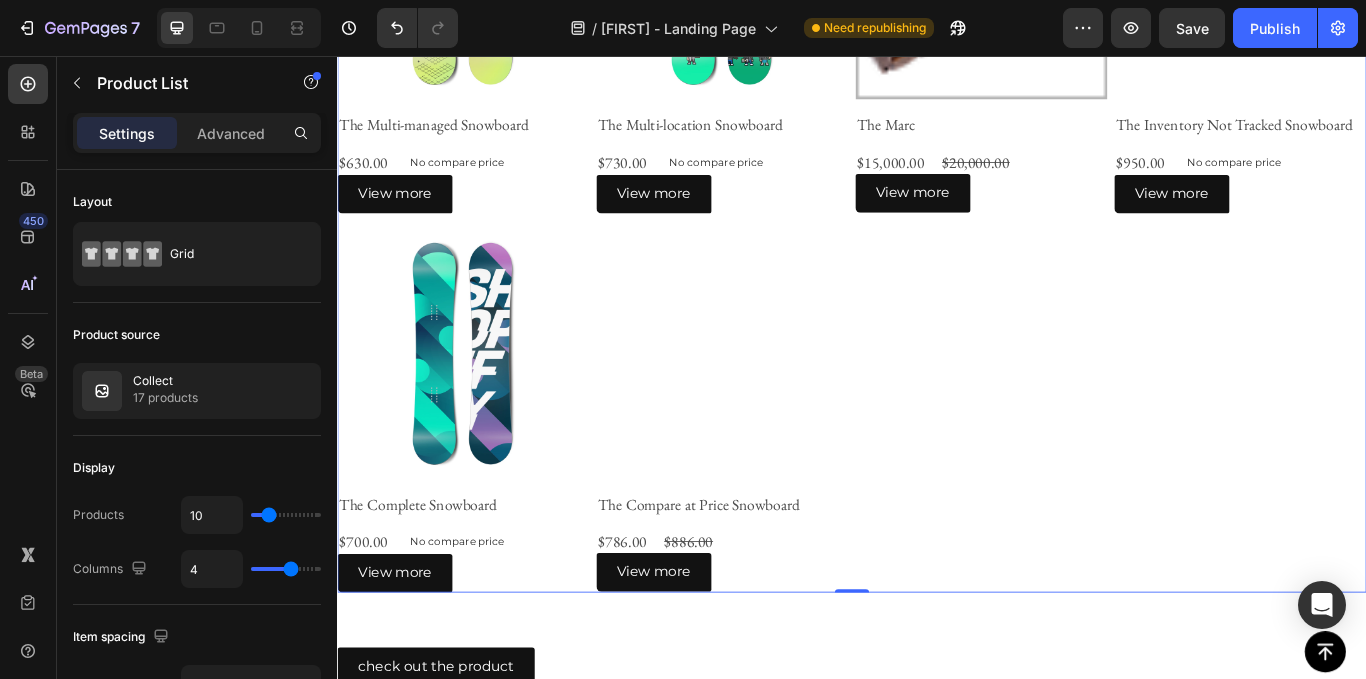 scroll, scrollTop: 2631, scrollLeft: 0, axis: vertical 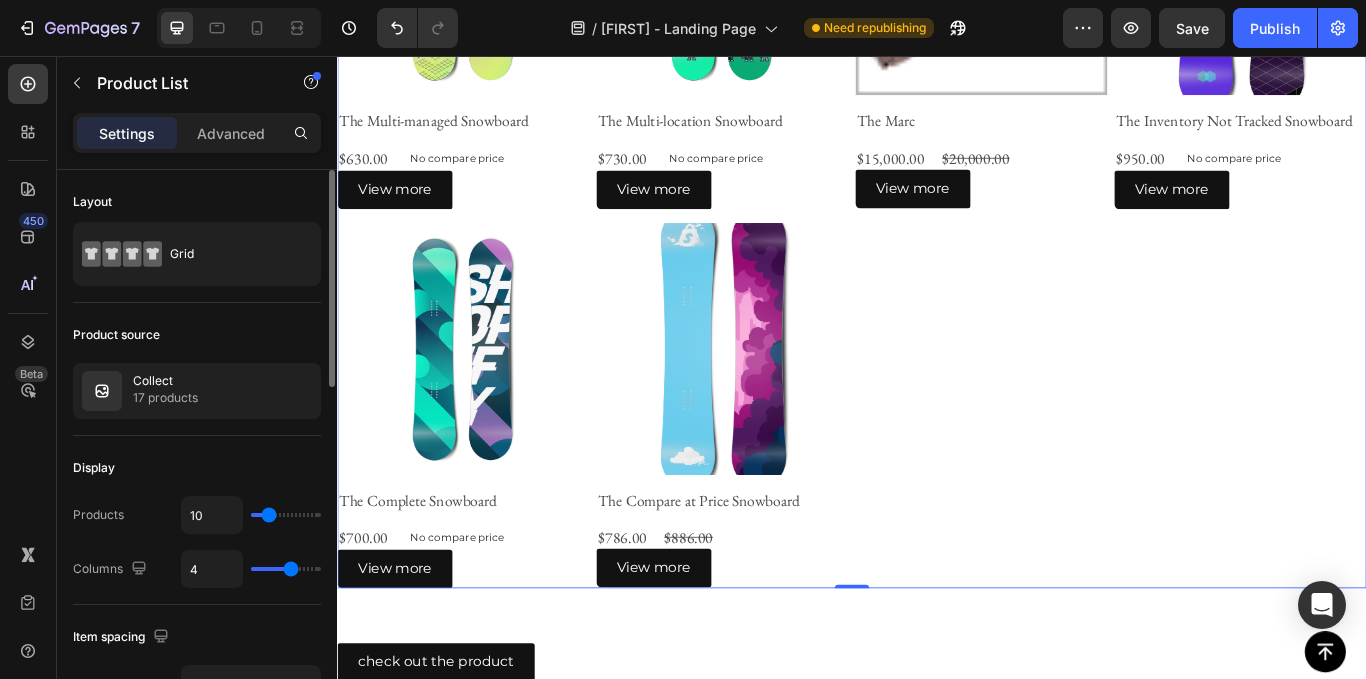 type on "15" 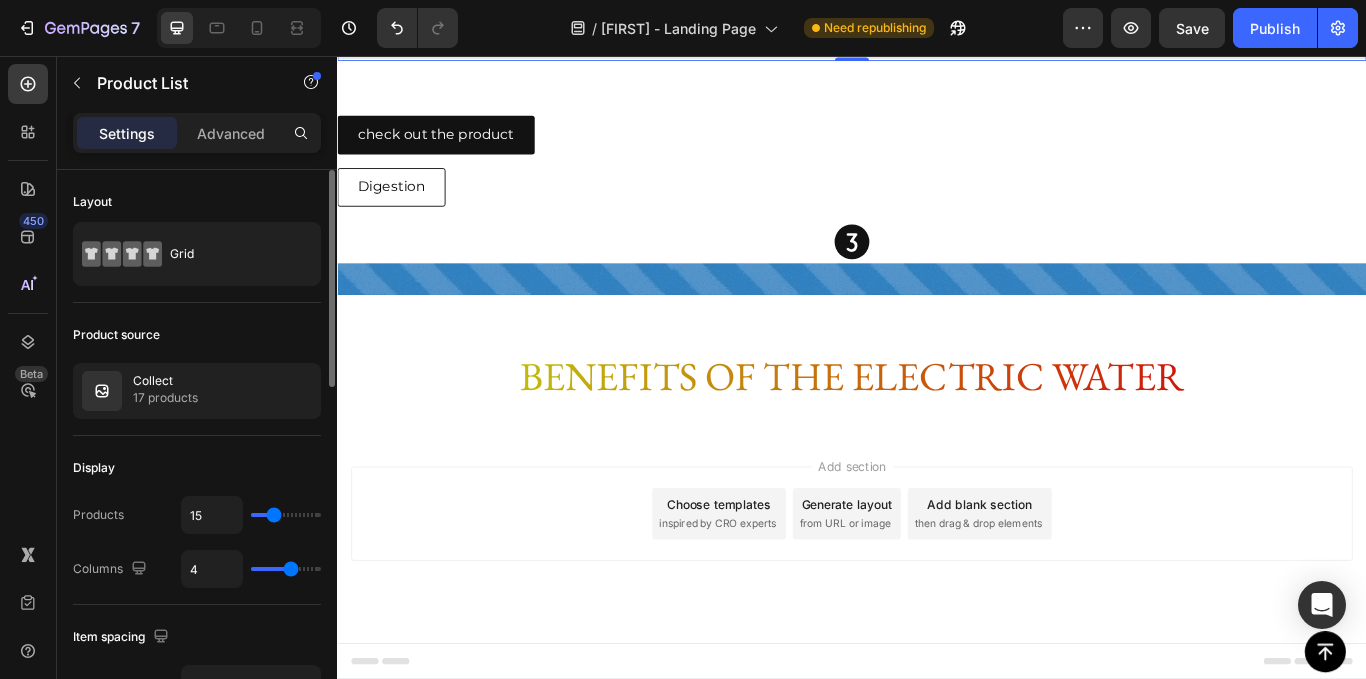 scroll, scrollTop: 1950, scrollLeft: 0, axis: vertical 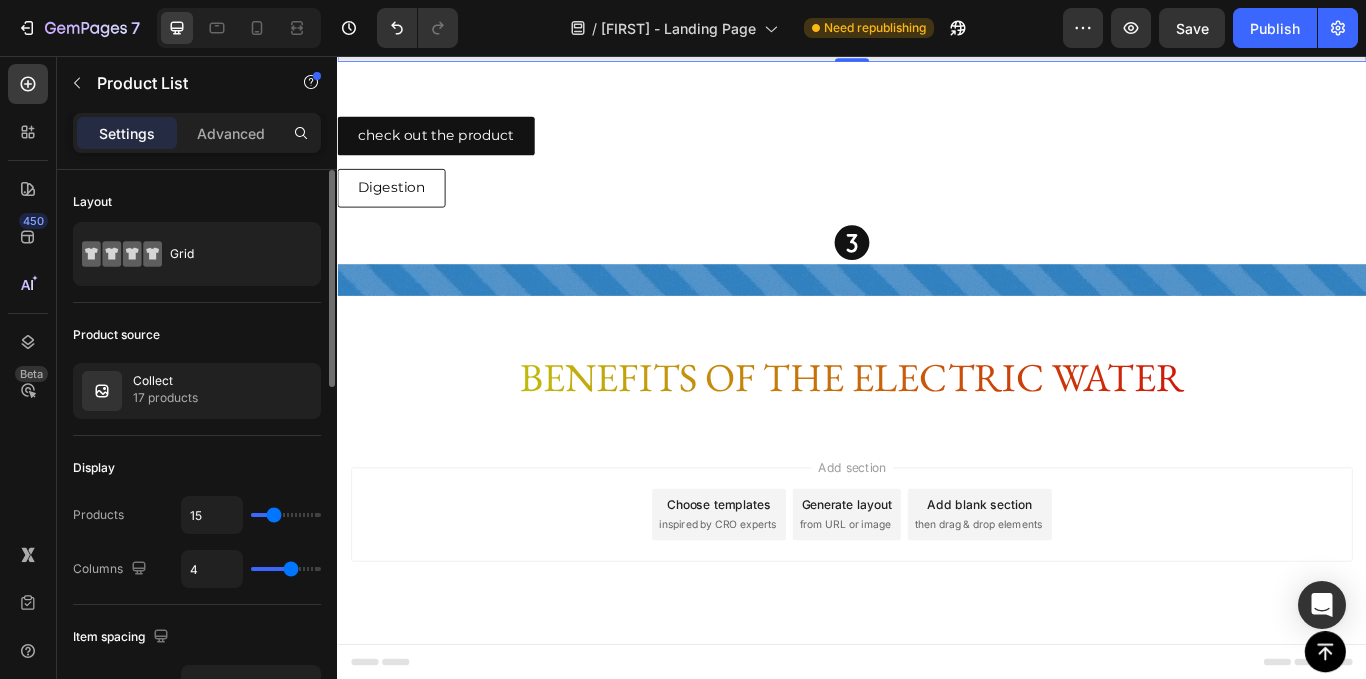 type on "16" 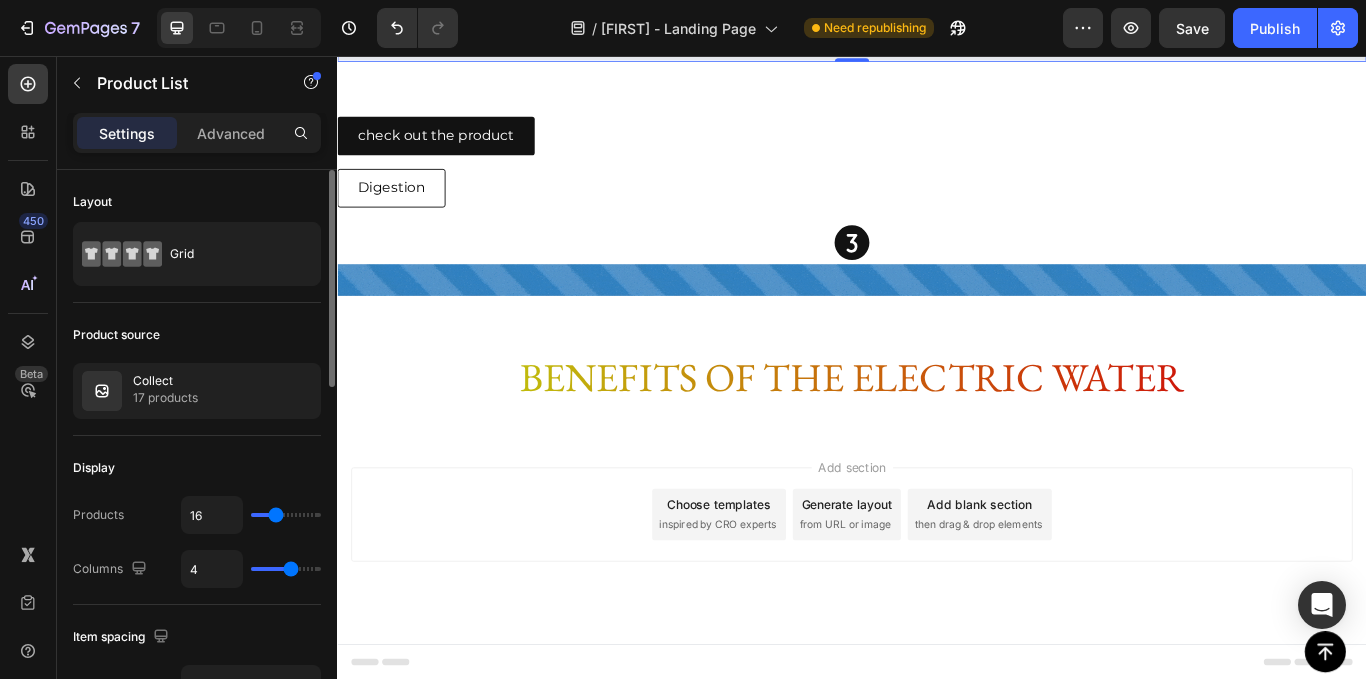 type on "17" 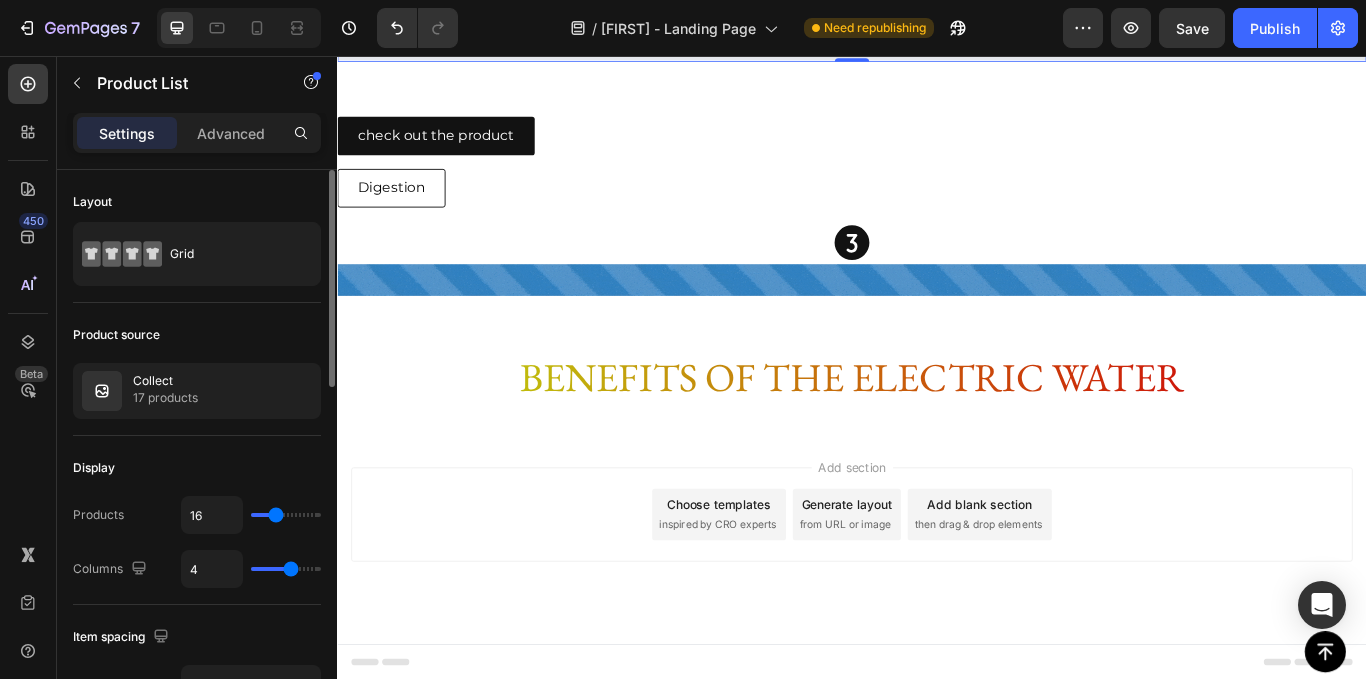 type on "17" 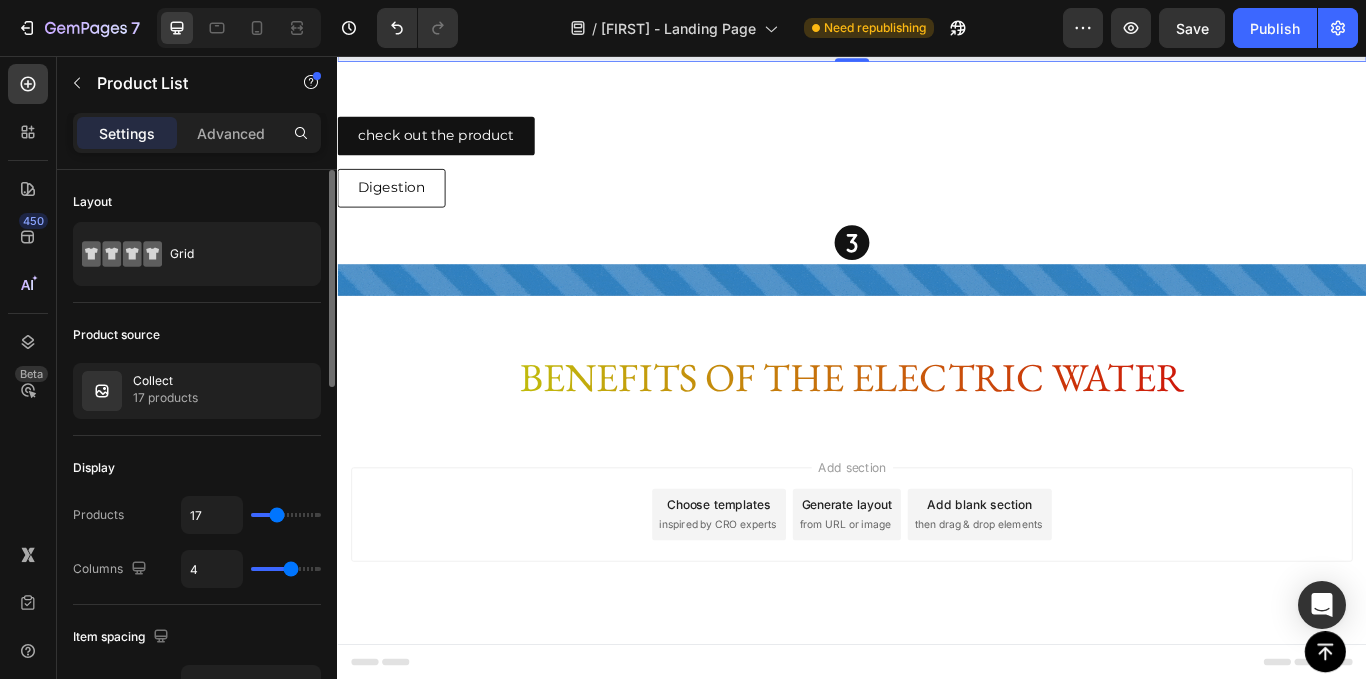 type on "18" 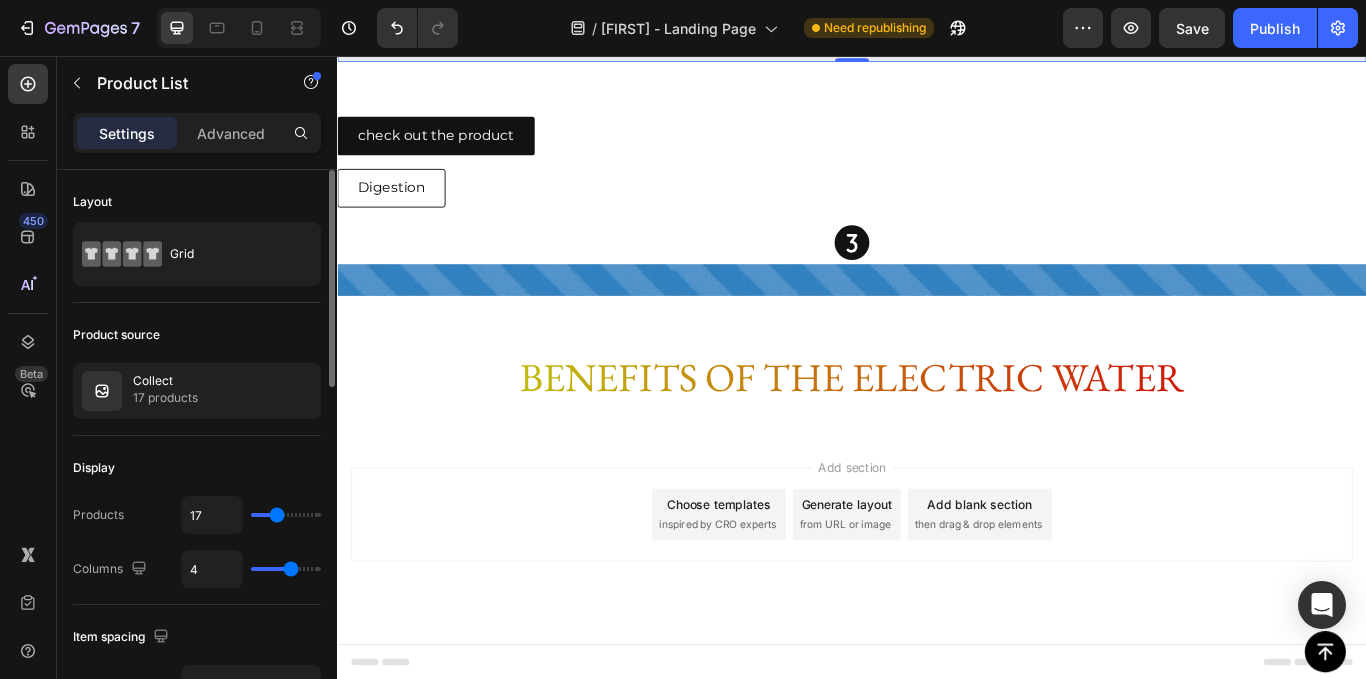 type on "18" 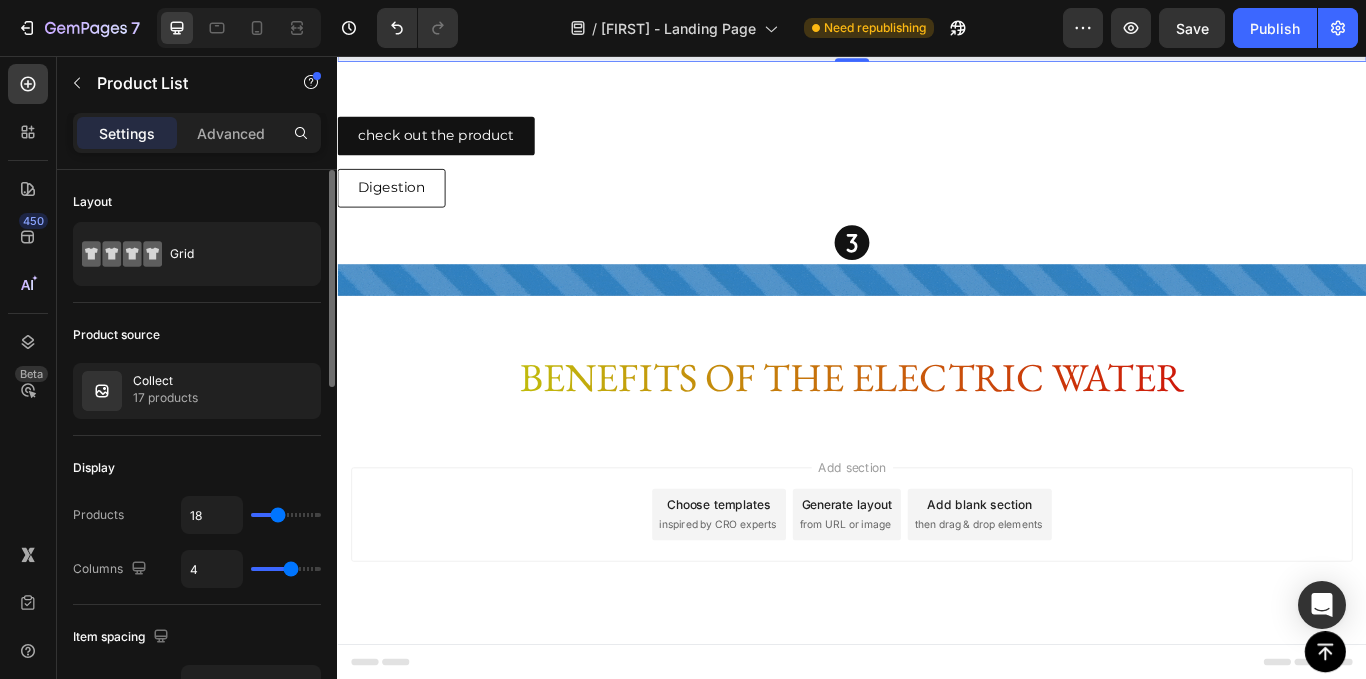 type on "19" 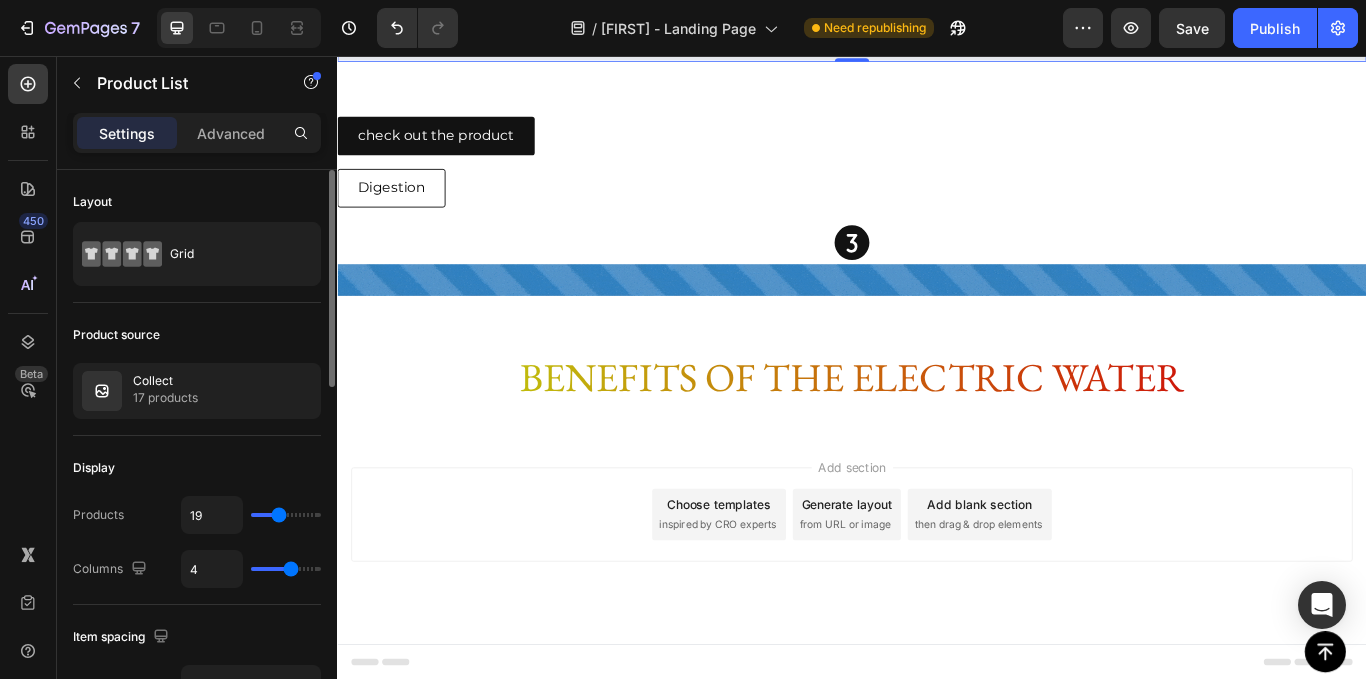 type on "20" 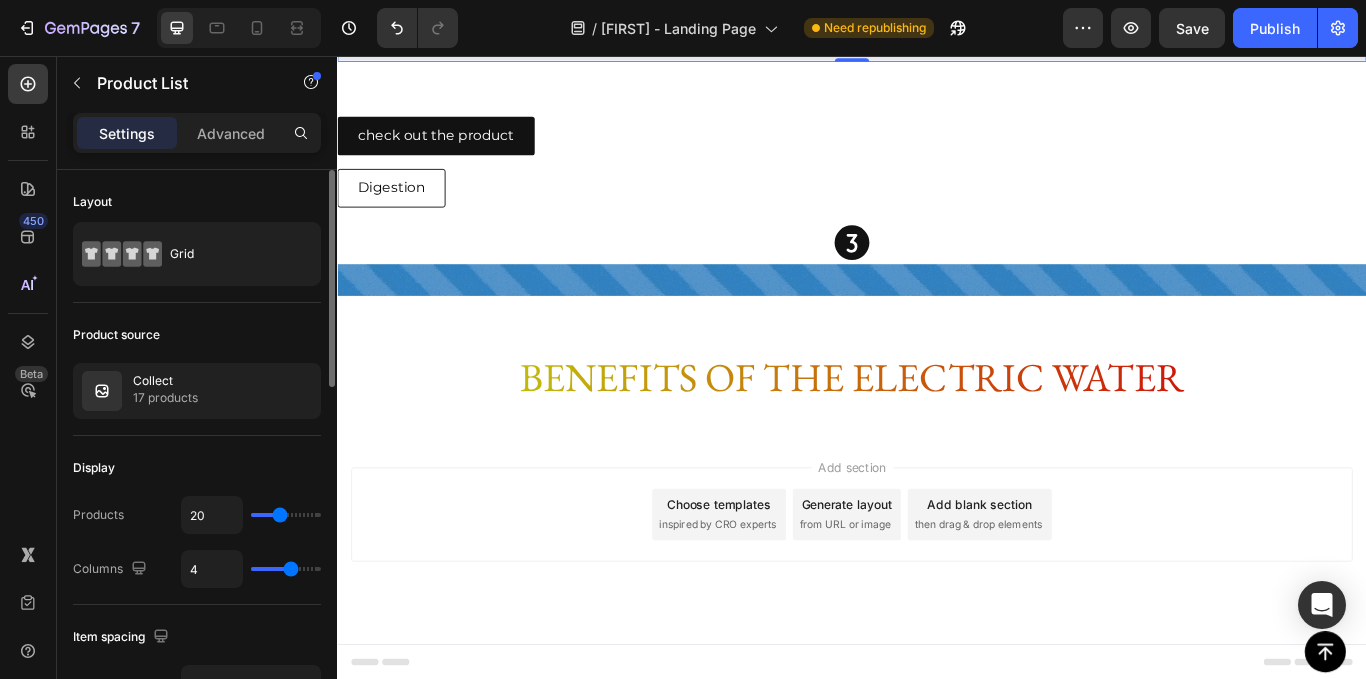 type on "26" 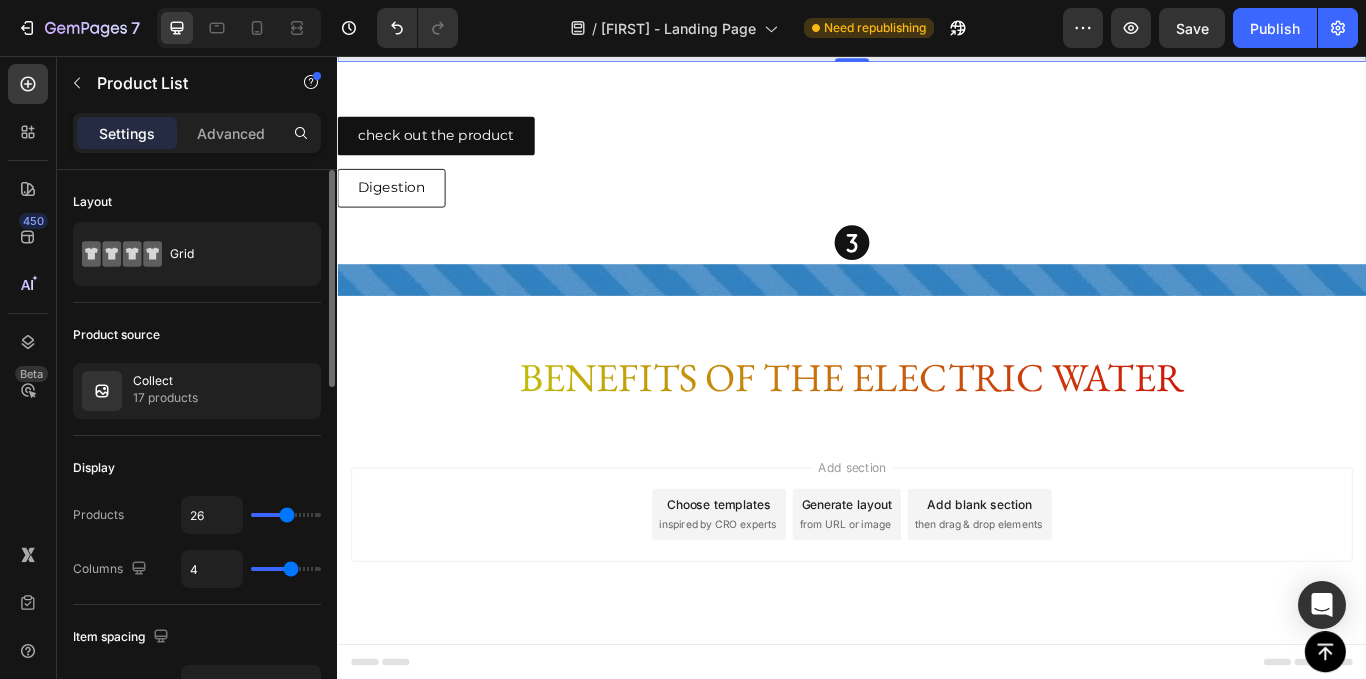 drag, startPoint x: 268, startPoint y: 507, endPoint x: 287, endPoint y: 506, distance: 19.026299 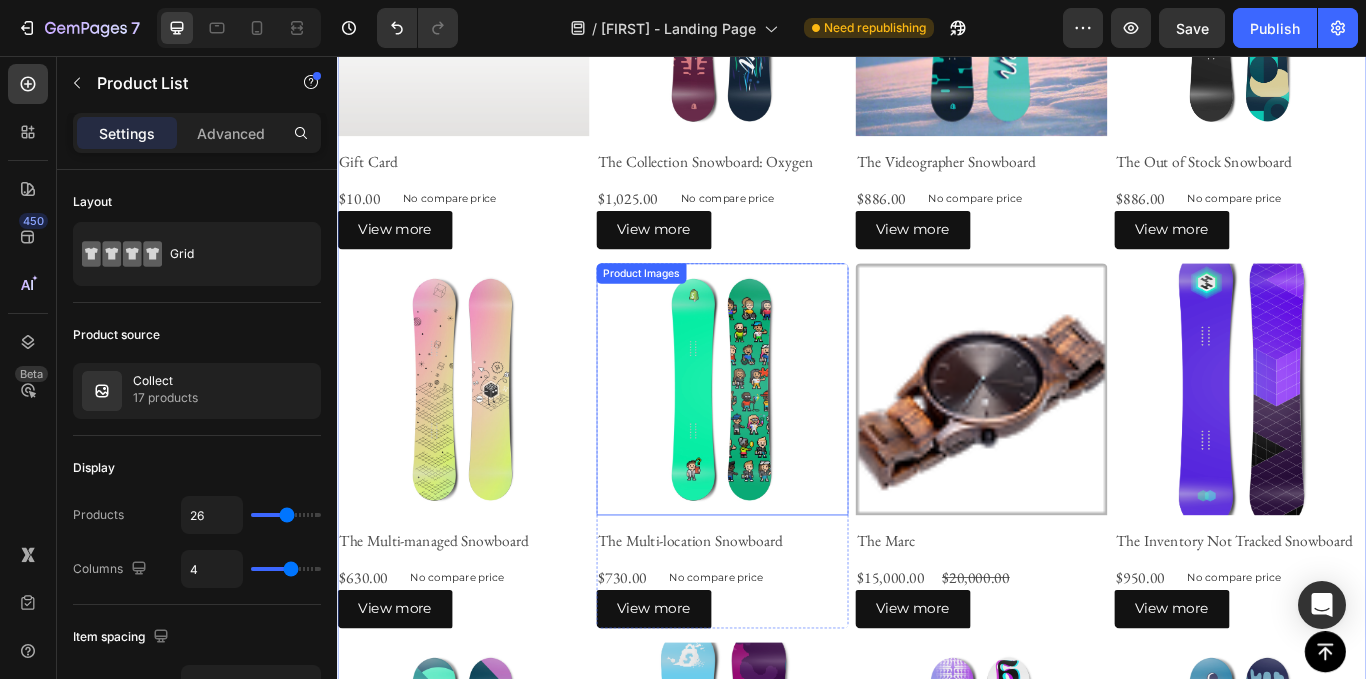 scroll, scrollTop: 1810, scrollLeft: 0, axis: vertical 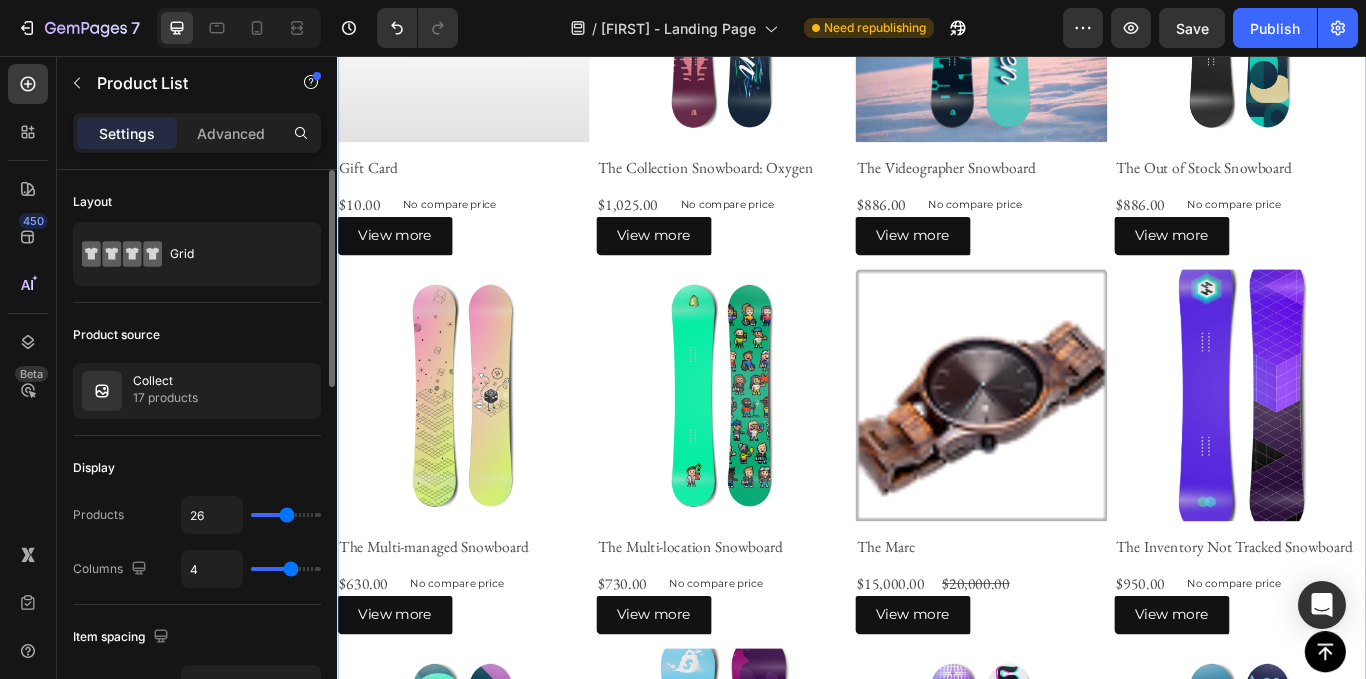 type on "20" 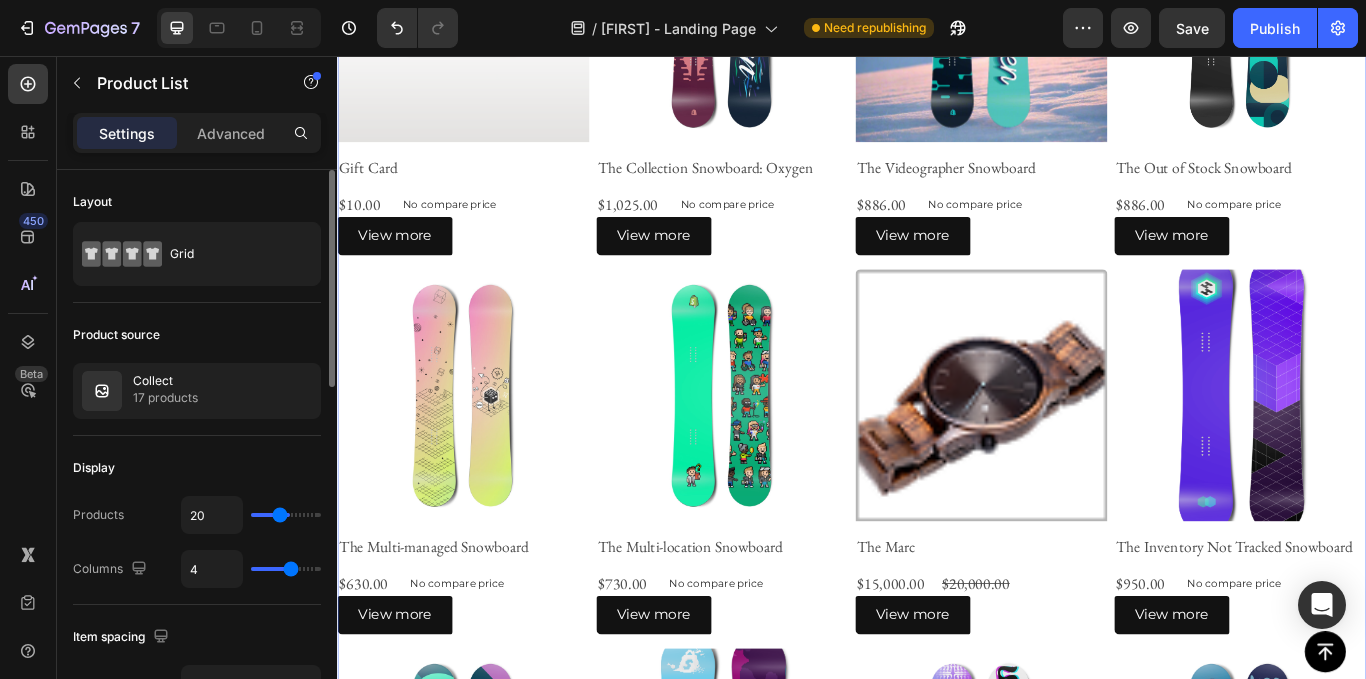 type on "19" 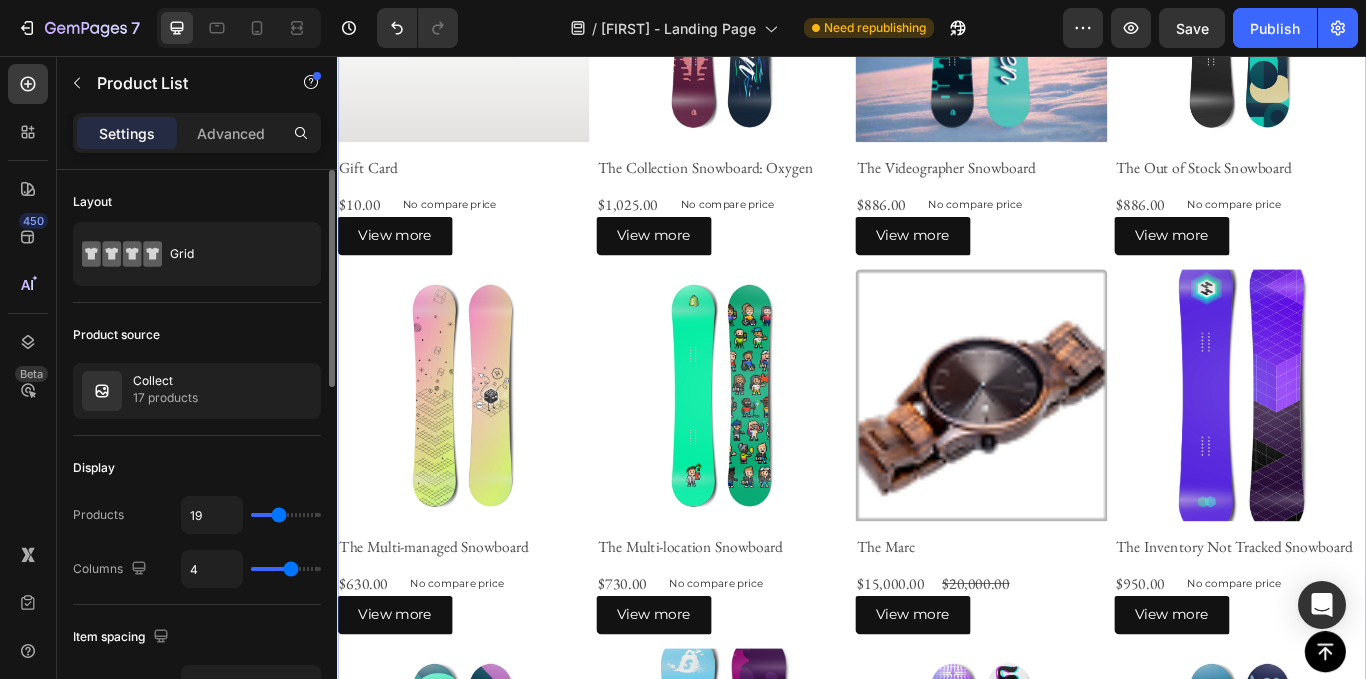 type on "18" 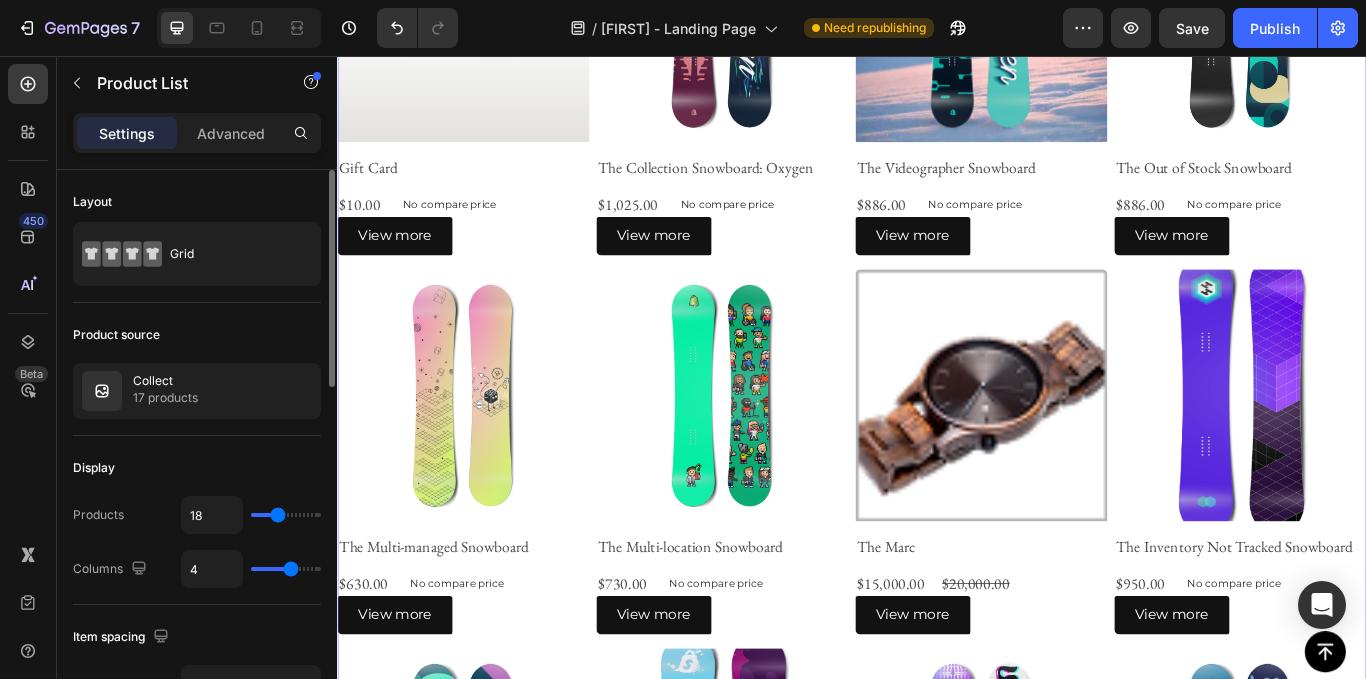 type on "15" 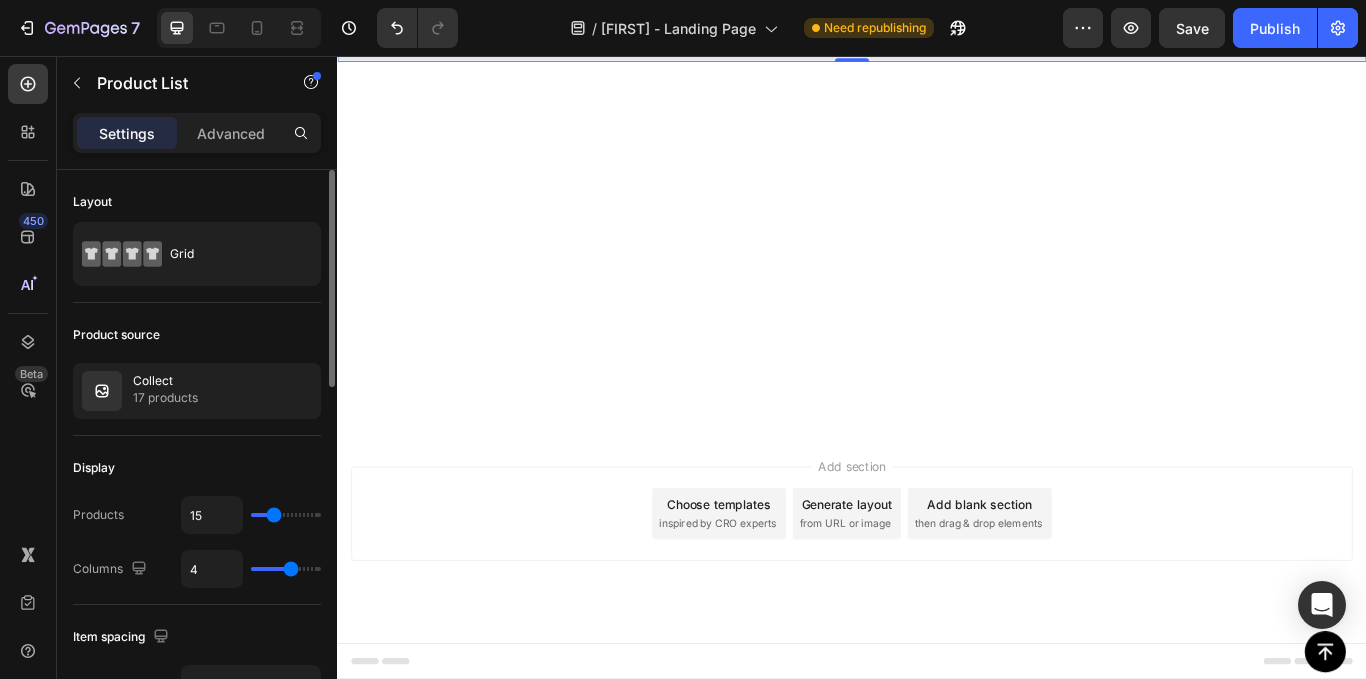 type on "12" 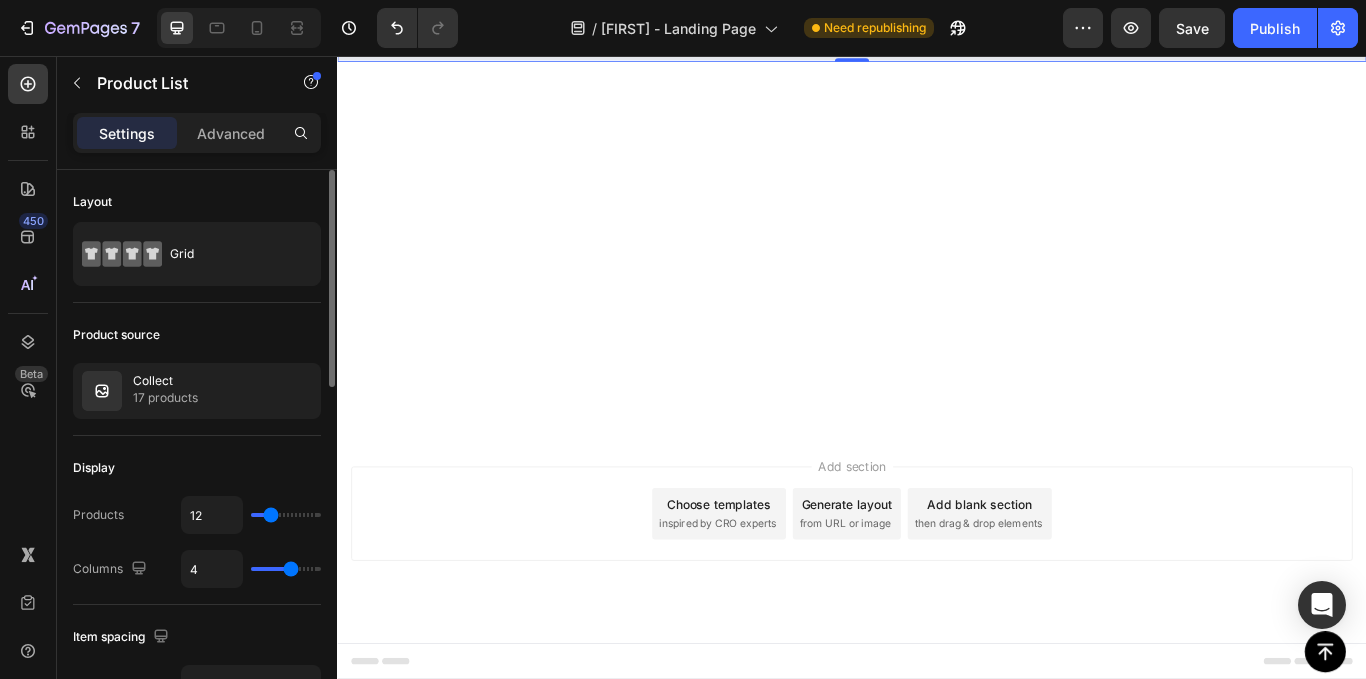 type on "8" 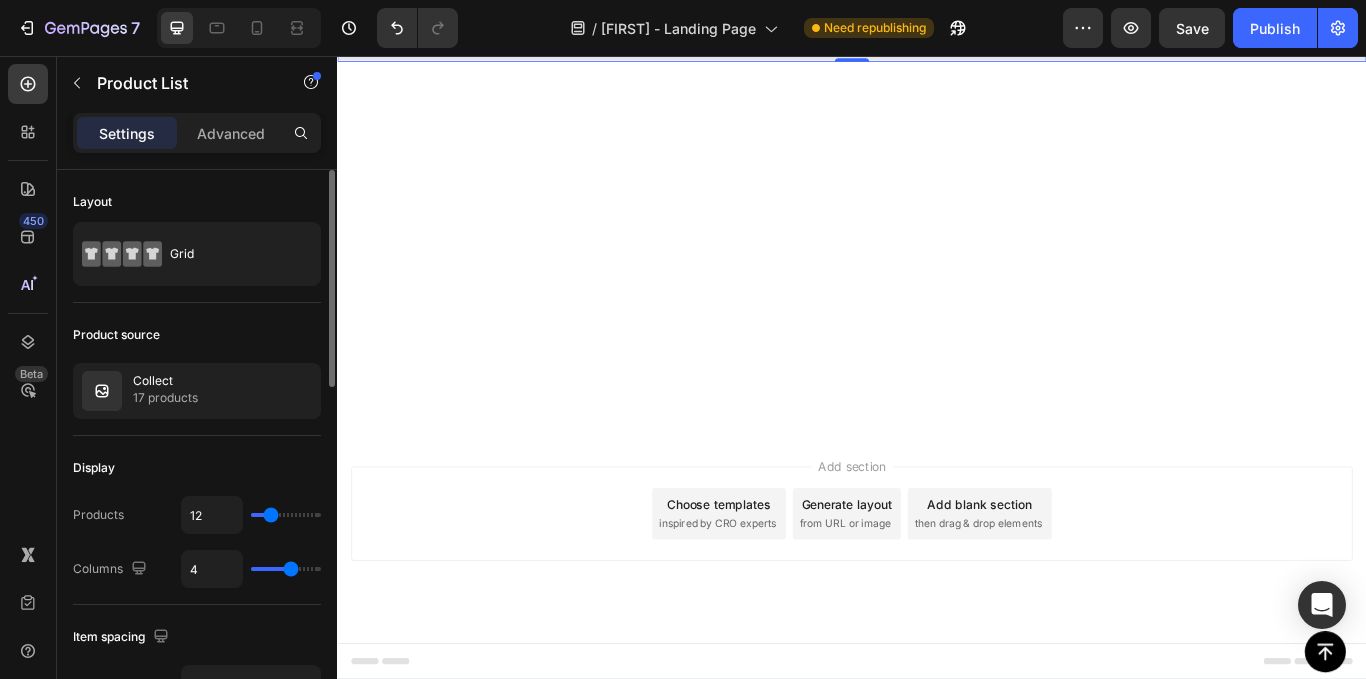type on "8" 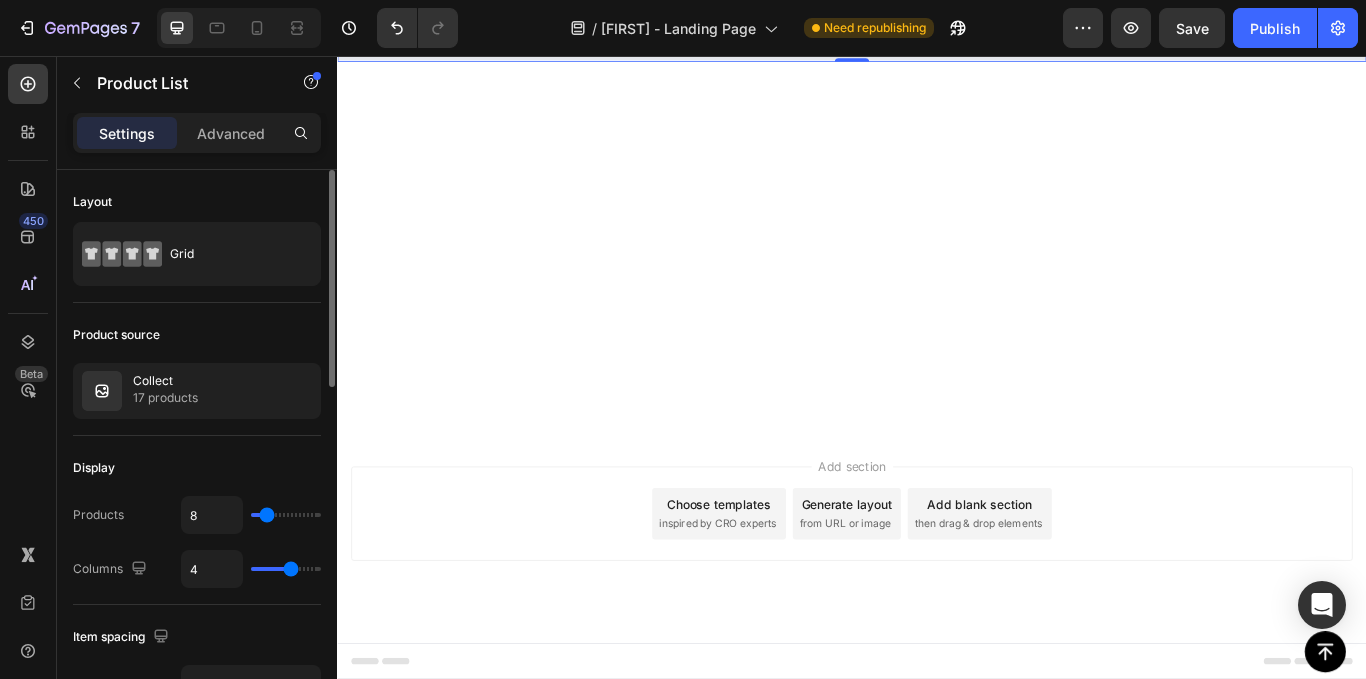 type on "10" 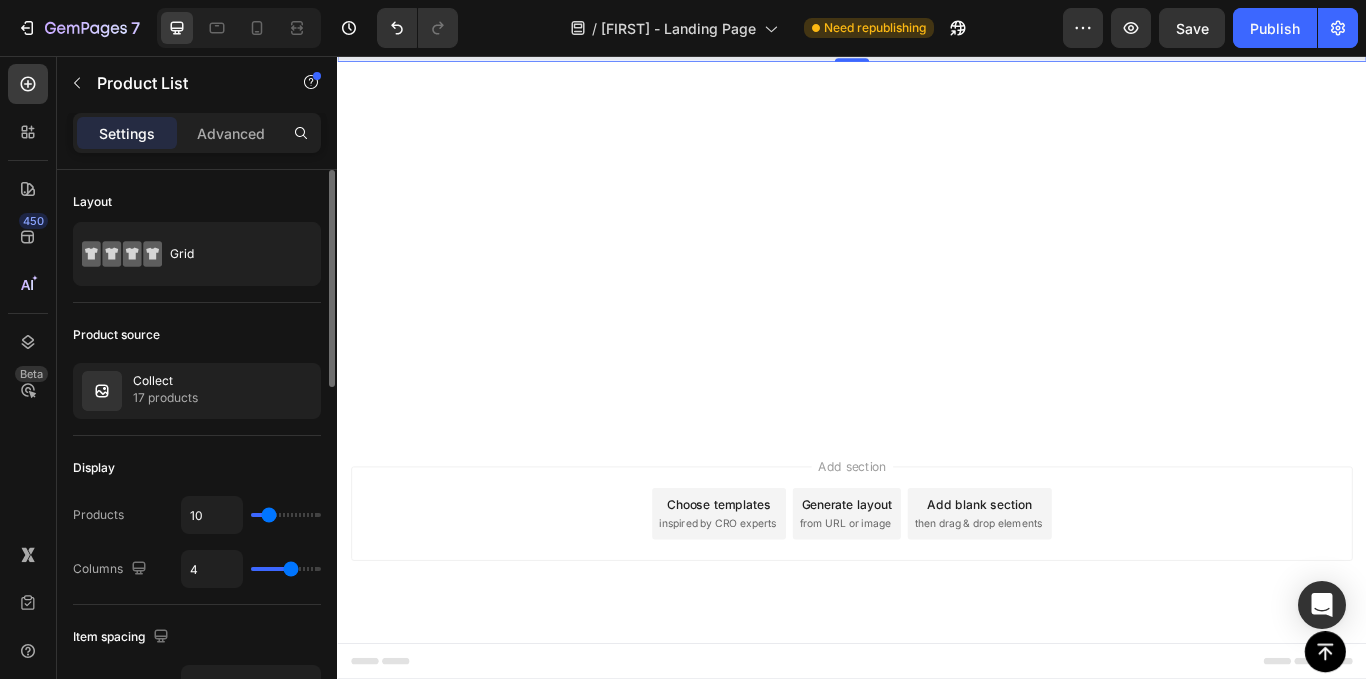 type on "9" 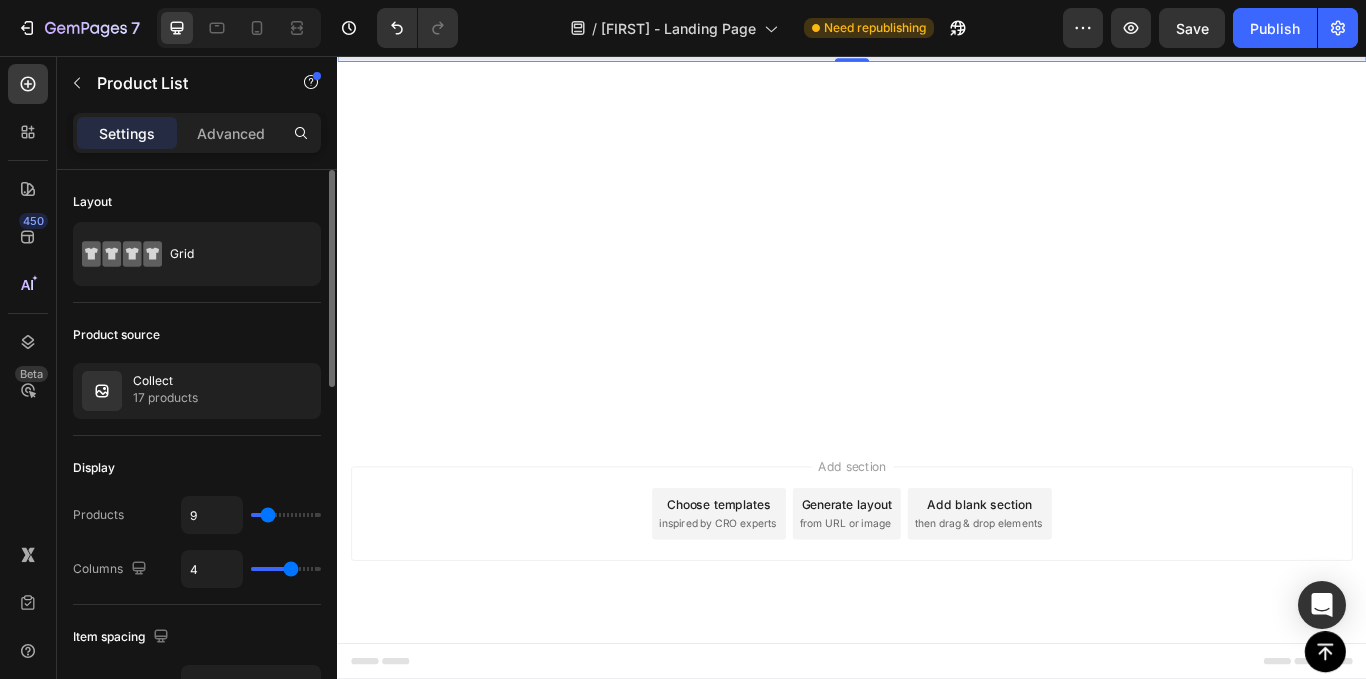 type on "8" 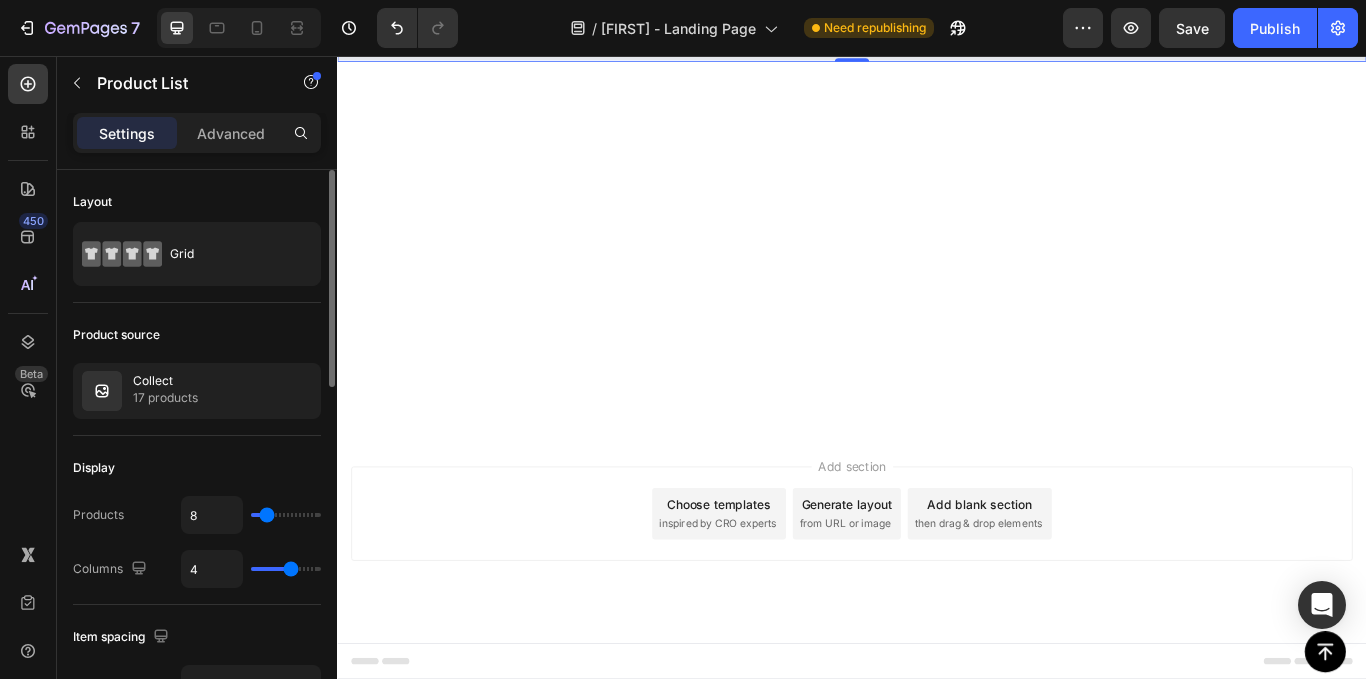 type on "7" 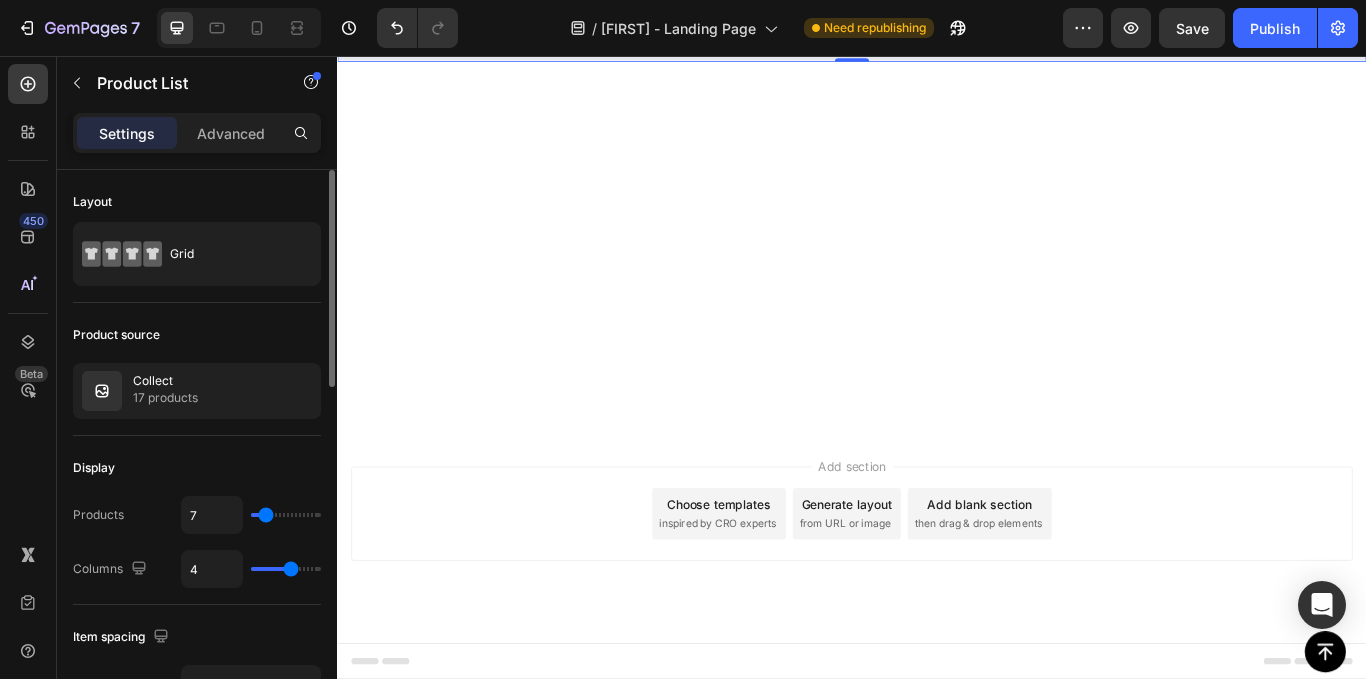 type on "15" 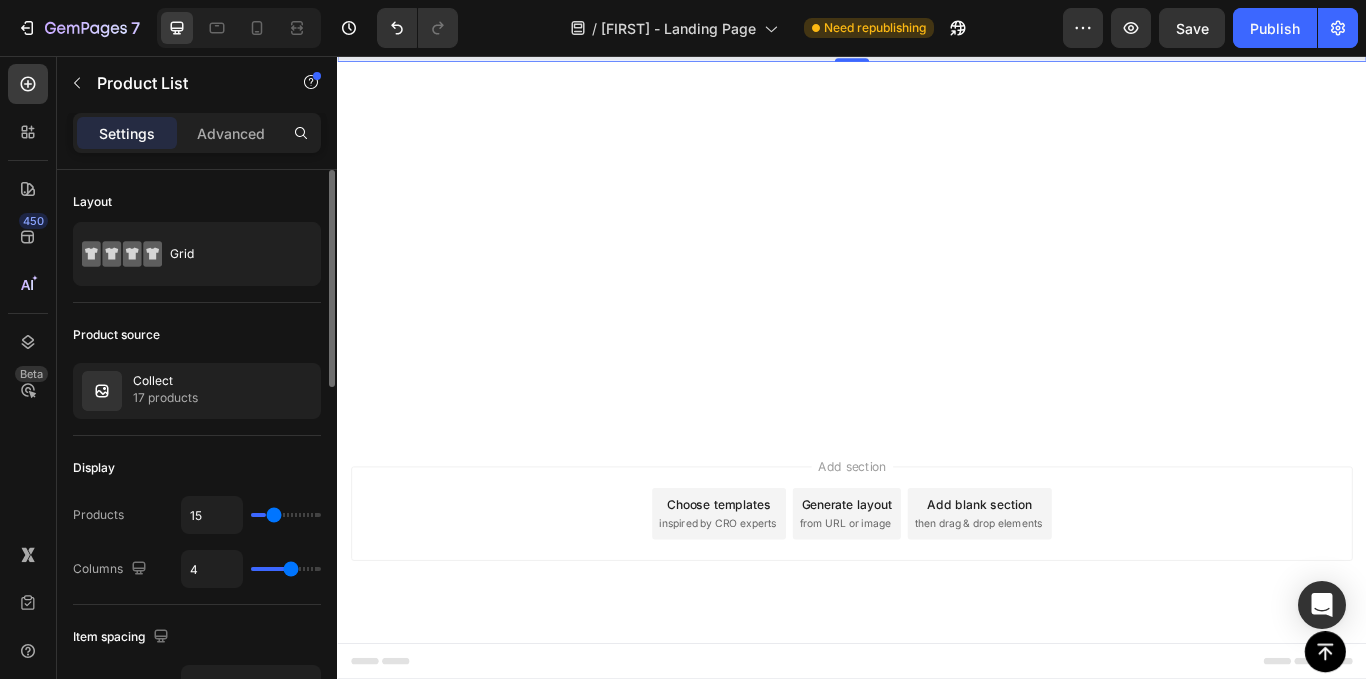 drag, startPoint x: 286, startPoint y: 512, endPoint x: 275, endPoint y: 515, distance: 11.401754 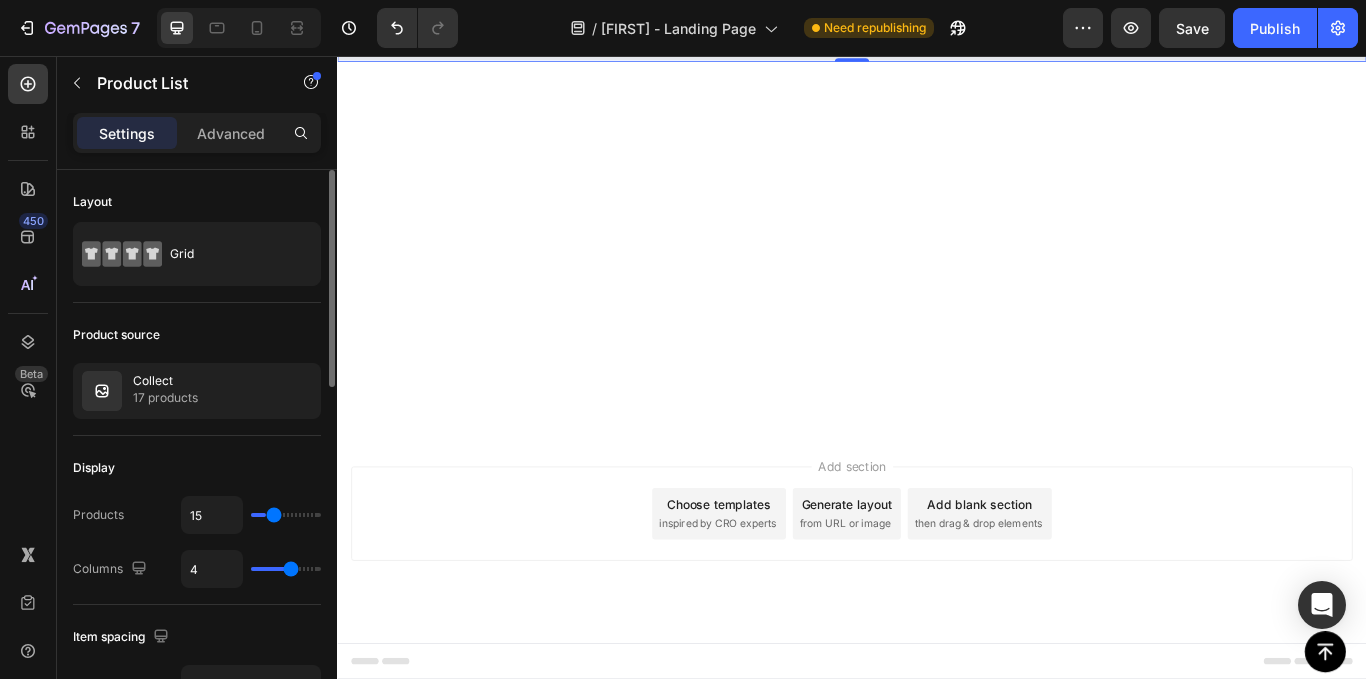 type on "16" 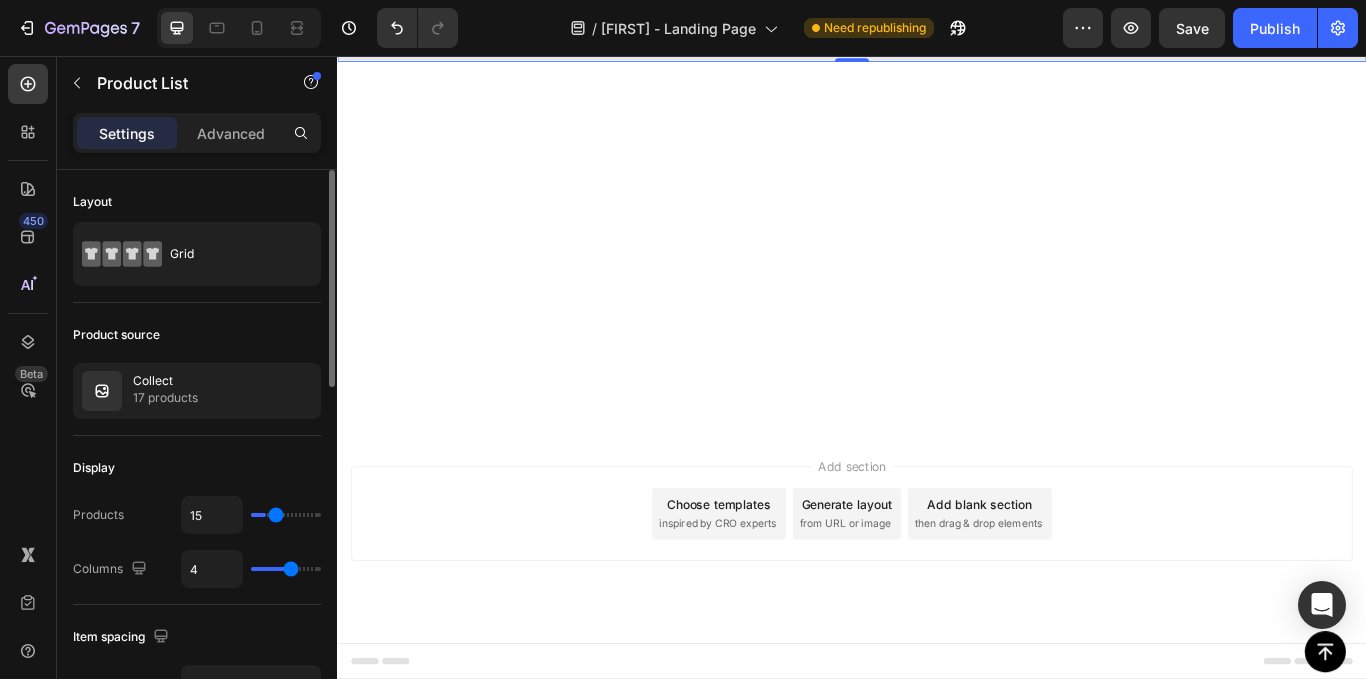 click at bounding box center [286, 515] 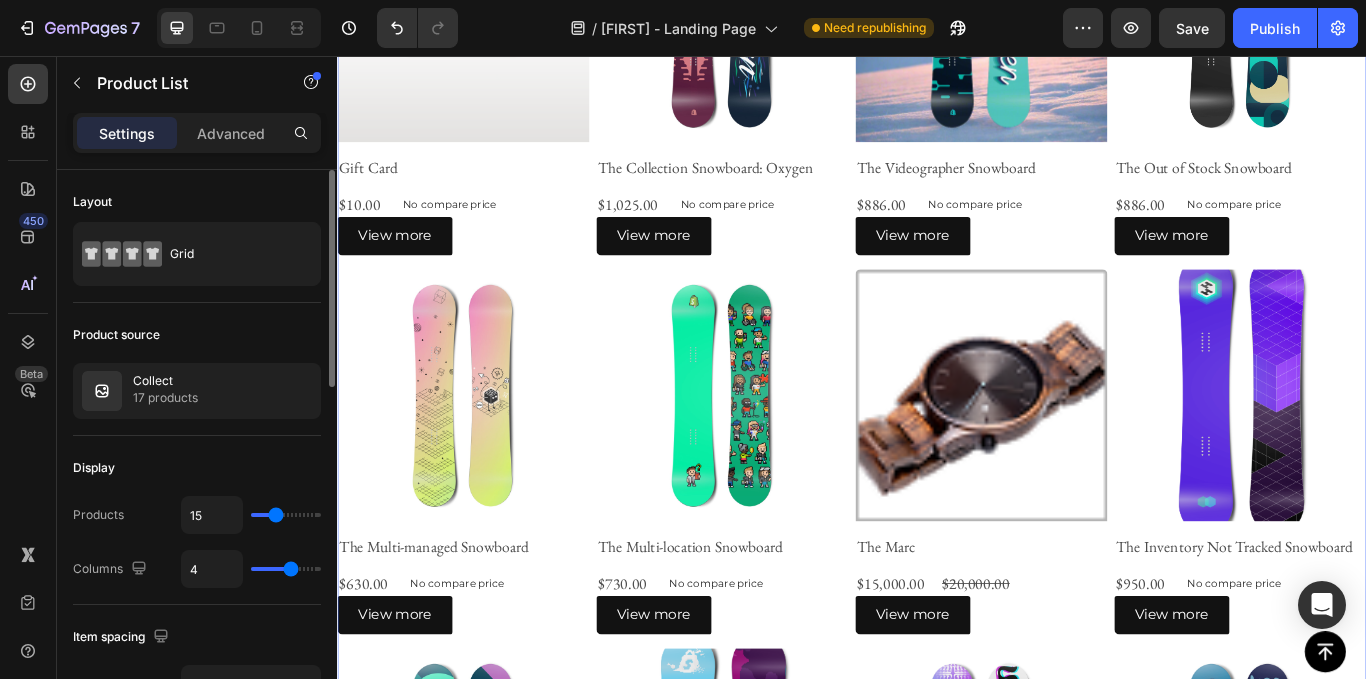 type on "16" 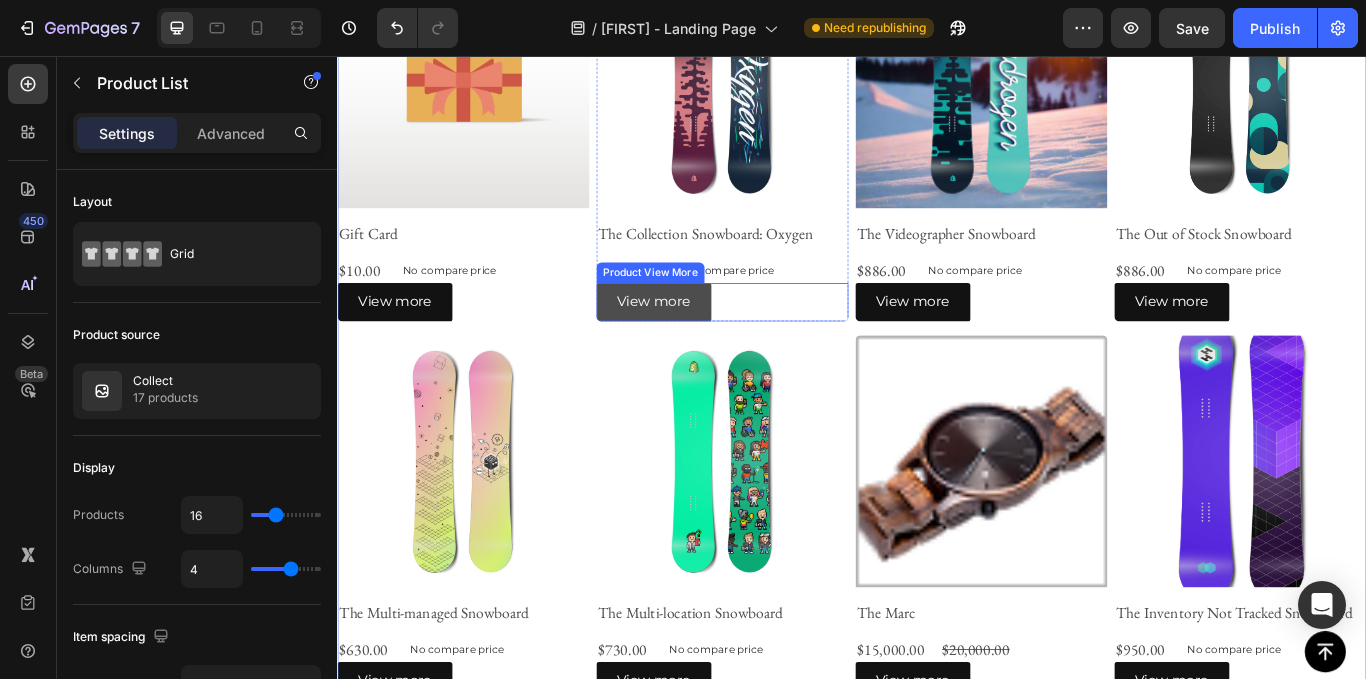 scroll, scrollTop: 1760, scrollLeft: 0, axis: vertical 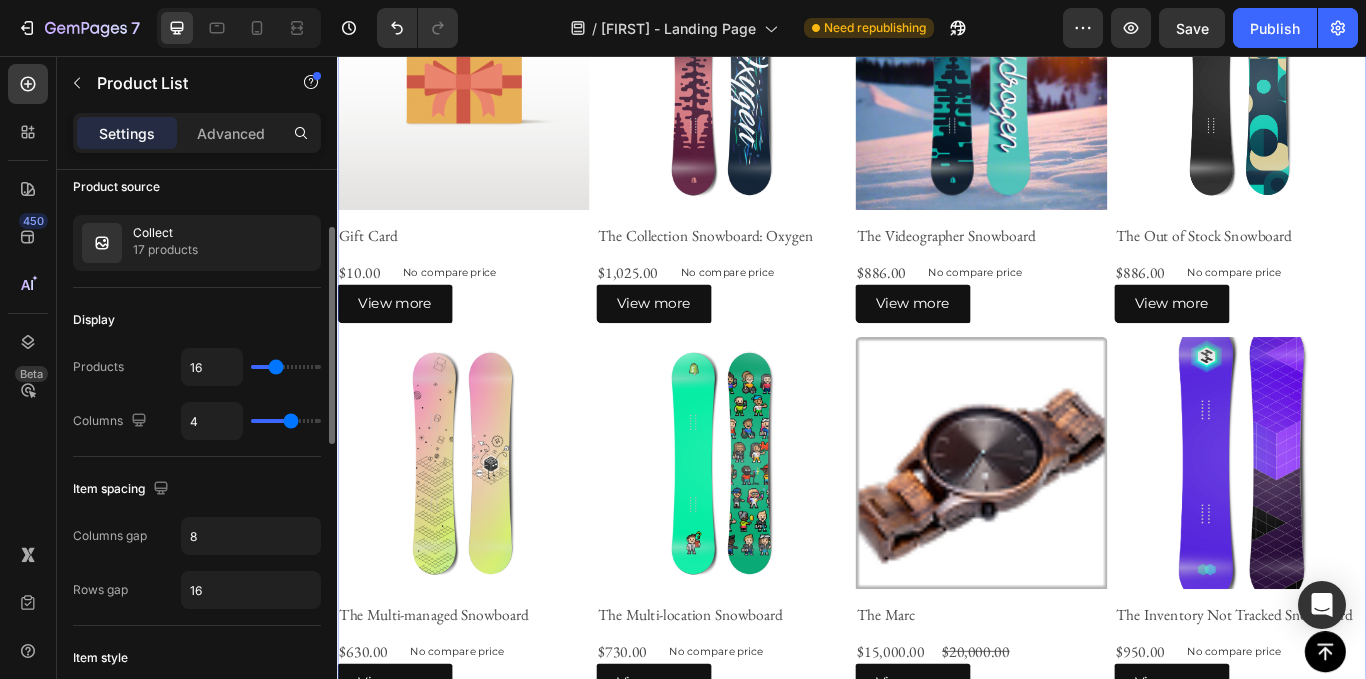 type on "3" 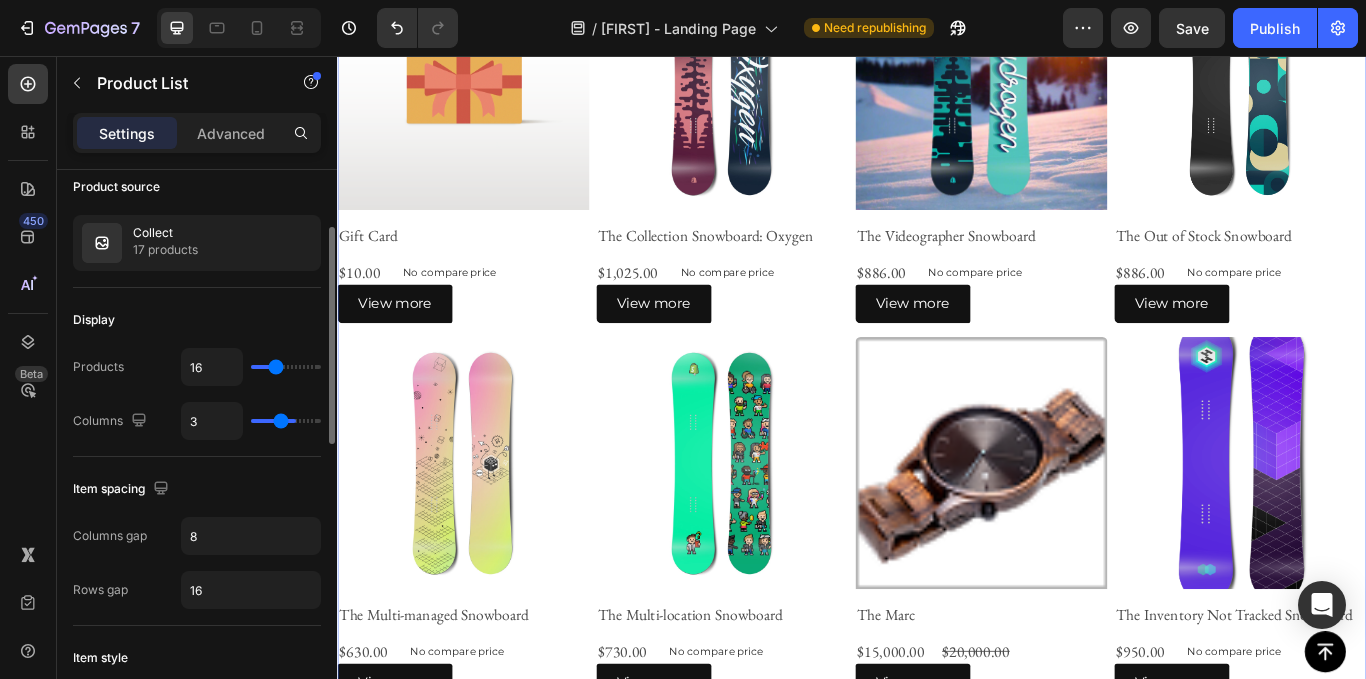 drag, startPoint x: 296, startPoint y: 419, endPoint x: 284, endPoint y: 422, distance: 12.369317 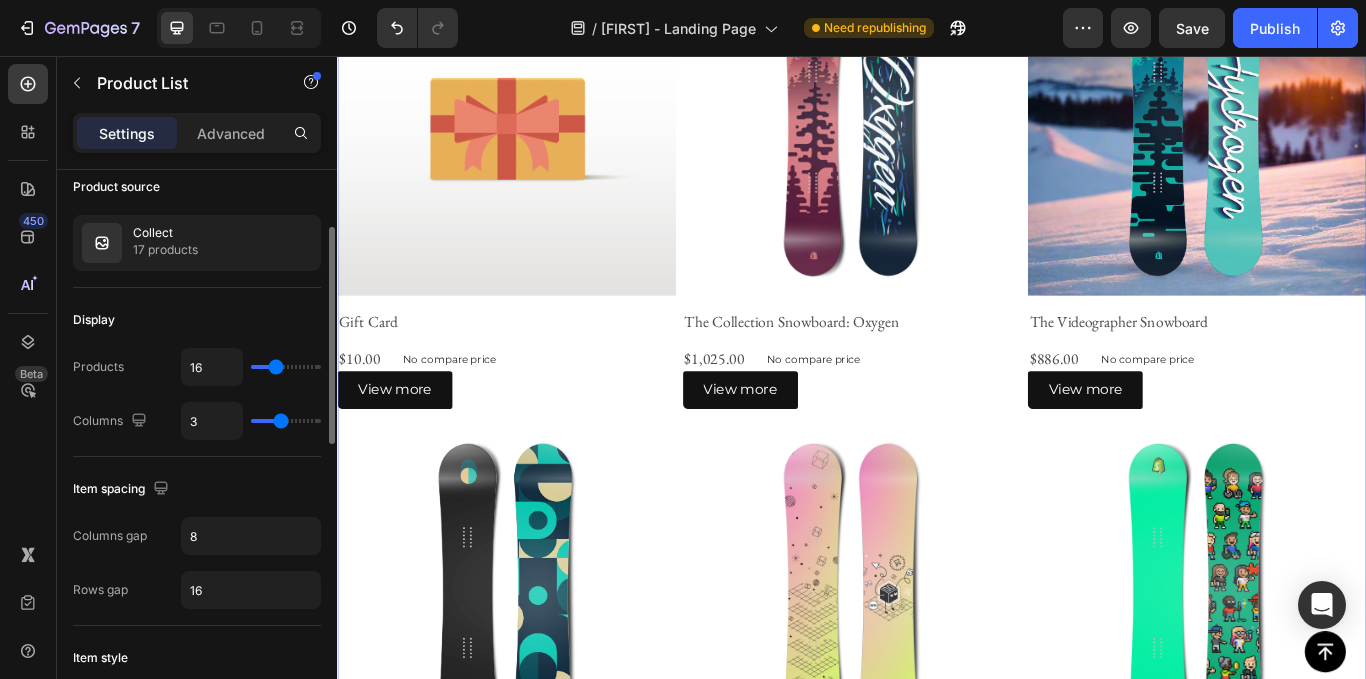 type on "4" 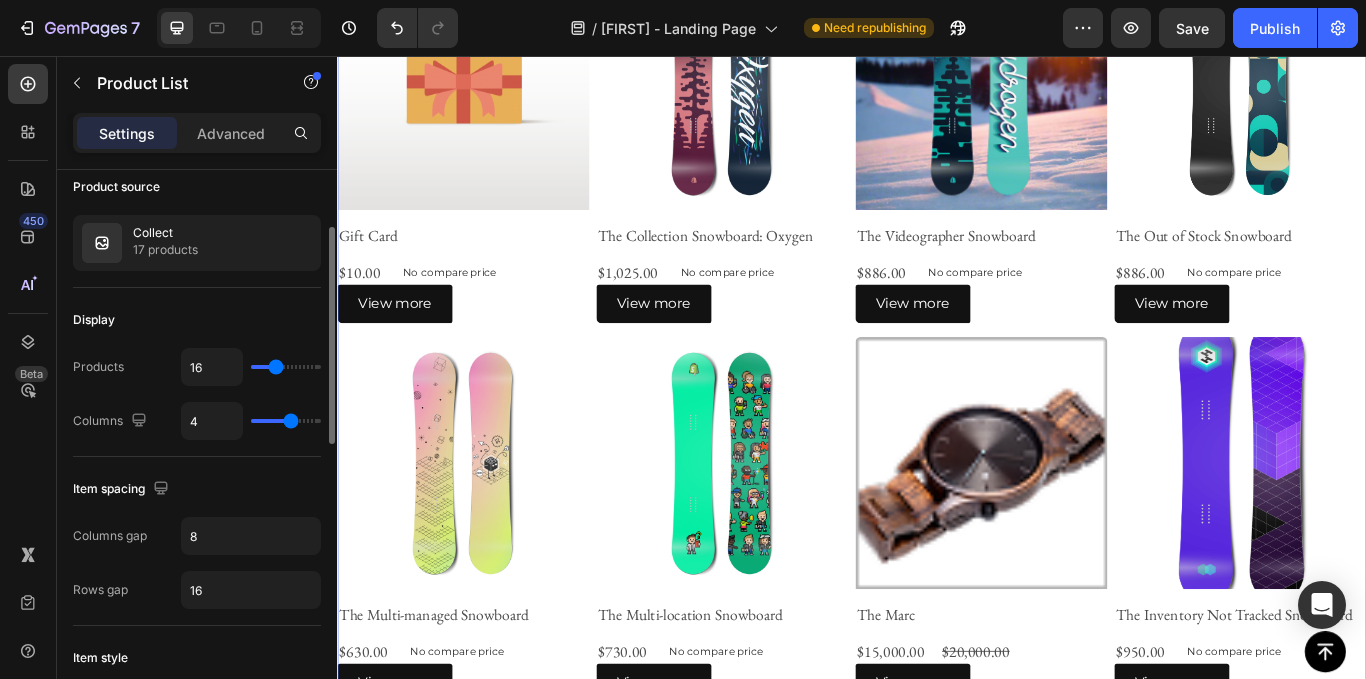 drag, startPoint x: 284, startPoint y: 422, endPoint x: 295, endPoint y: 425, distance: 11.401754 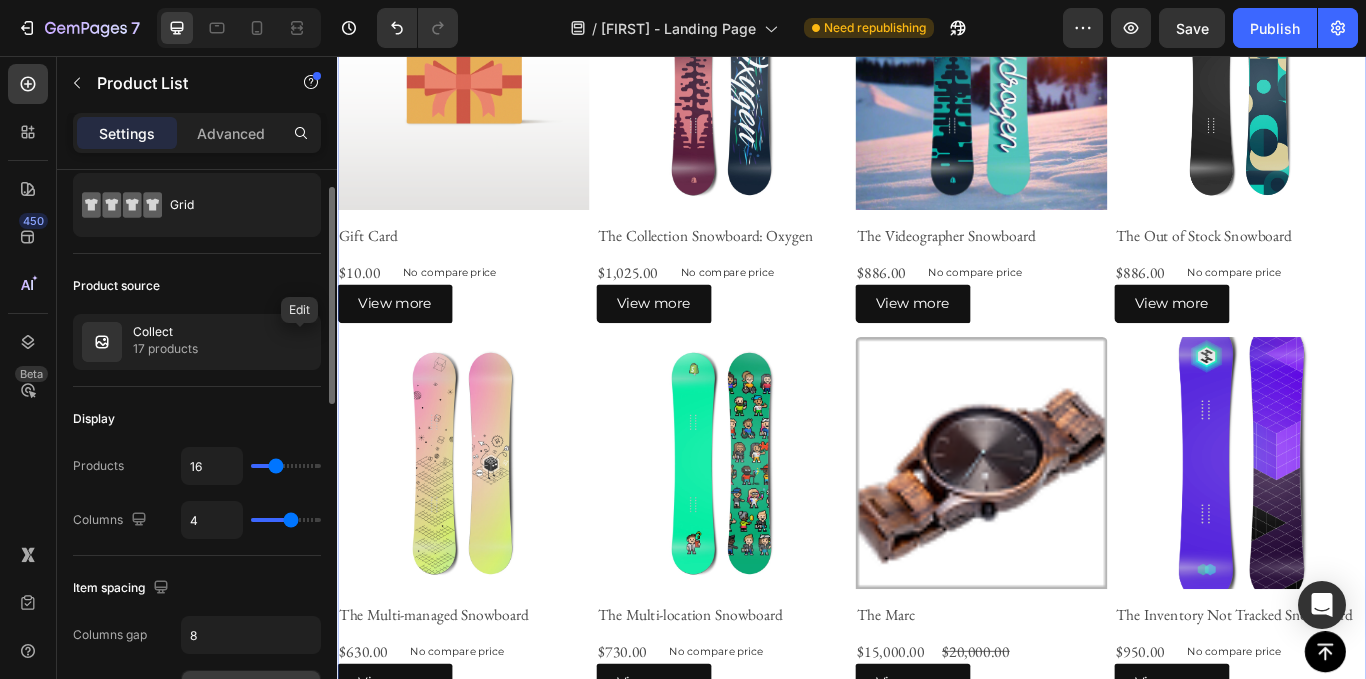 scroll, scrollTop: 47, scrollLeft: 0, axis: vertical 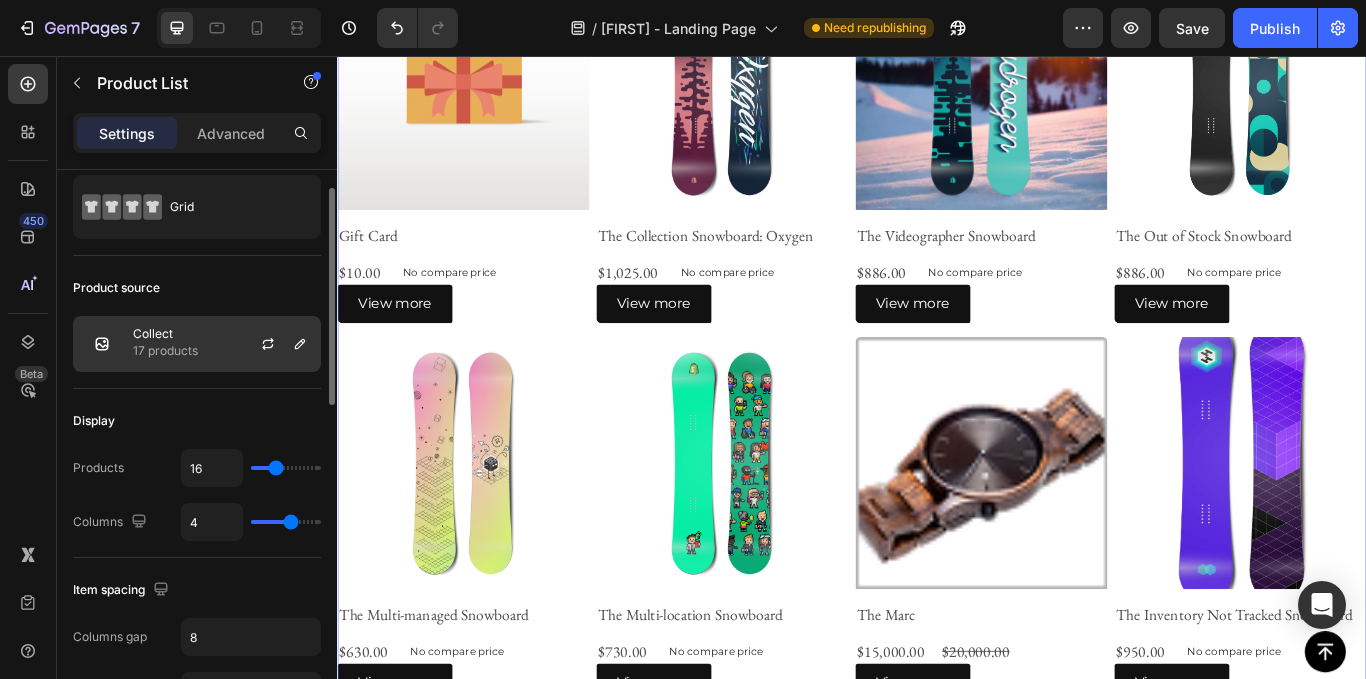 click on "Collect 17 products" at bounding box center [197, 344] 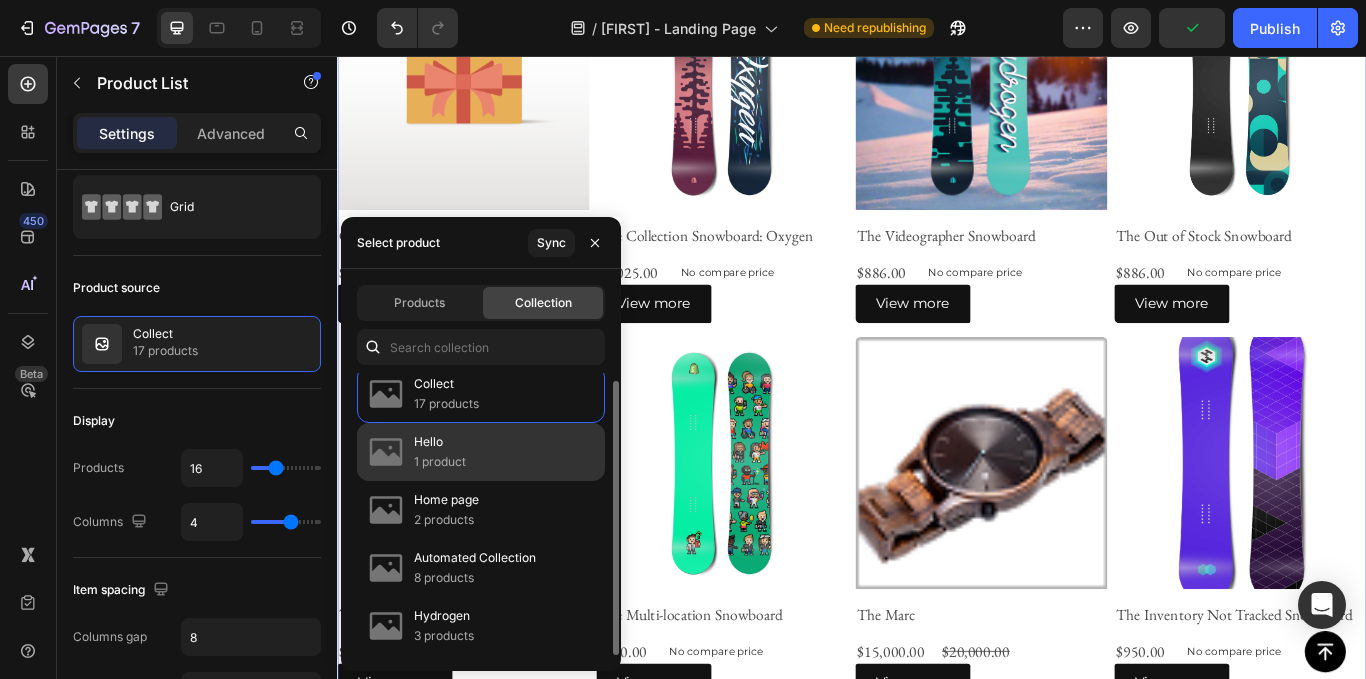 scroll, scrollTop: 0, scrollLeft: 0, axis: both 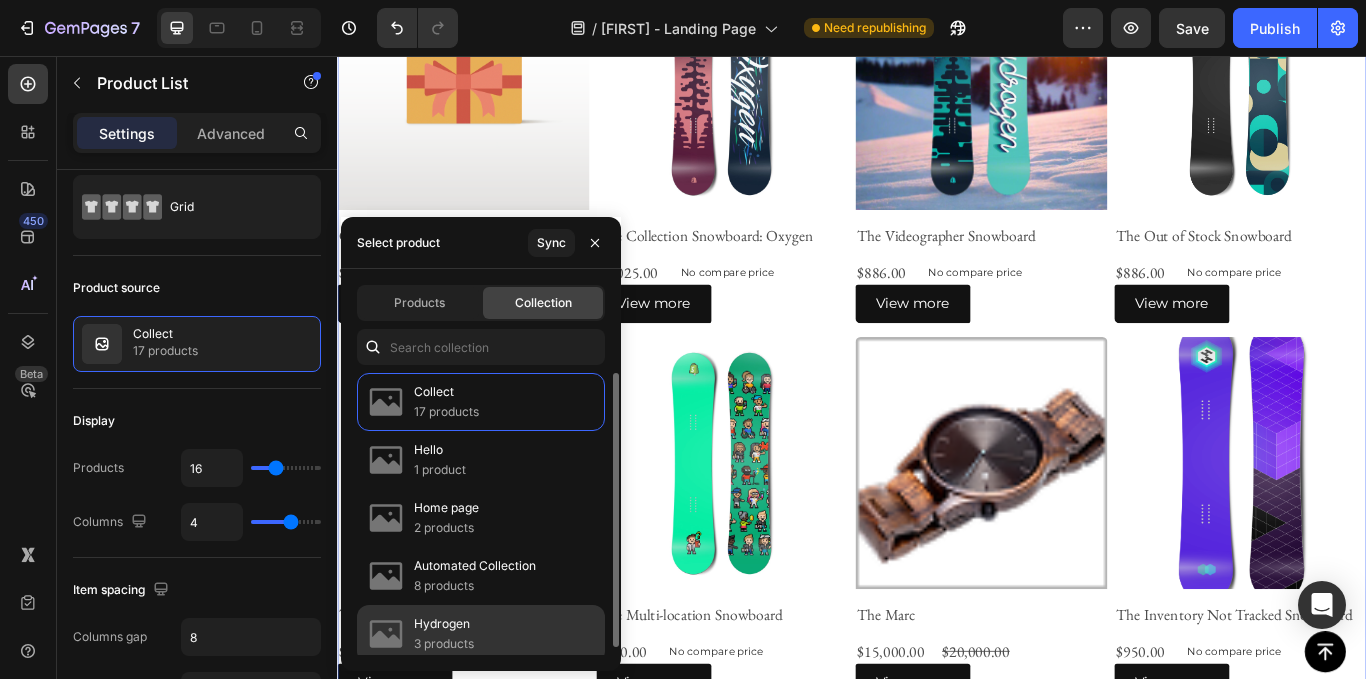 click on "Hydrogen" at bounding box center [444, 624] 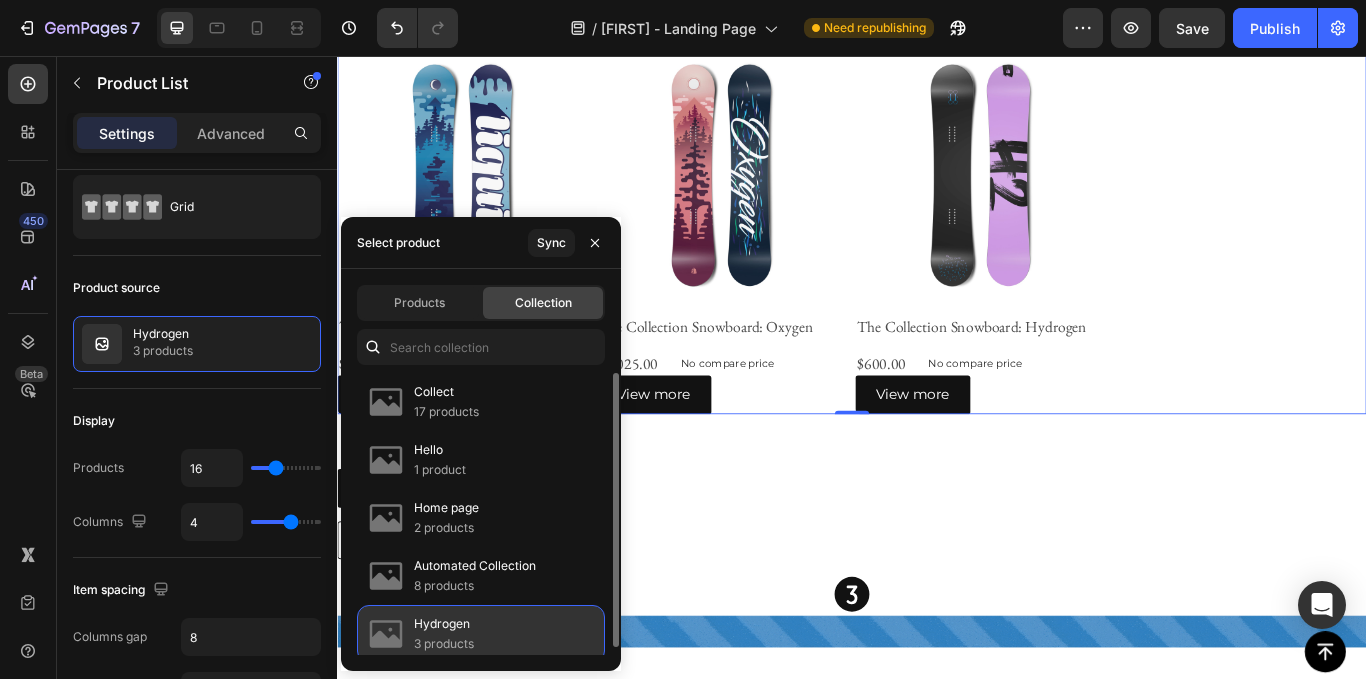 scroll, scrollTop: 1760, scrollLeft: 0, axis: vertical 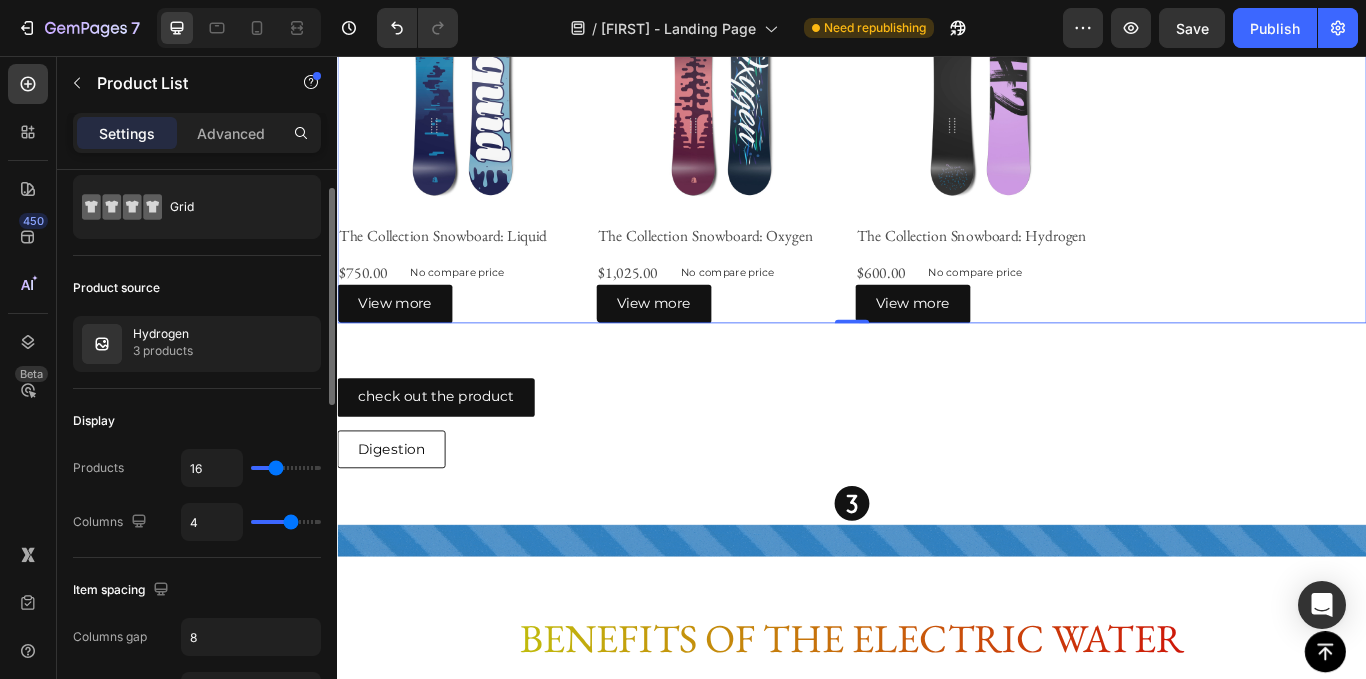 type on "12" 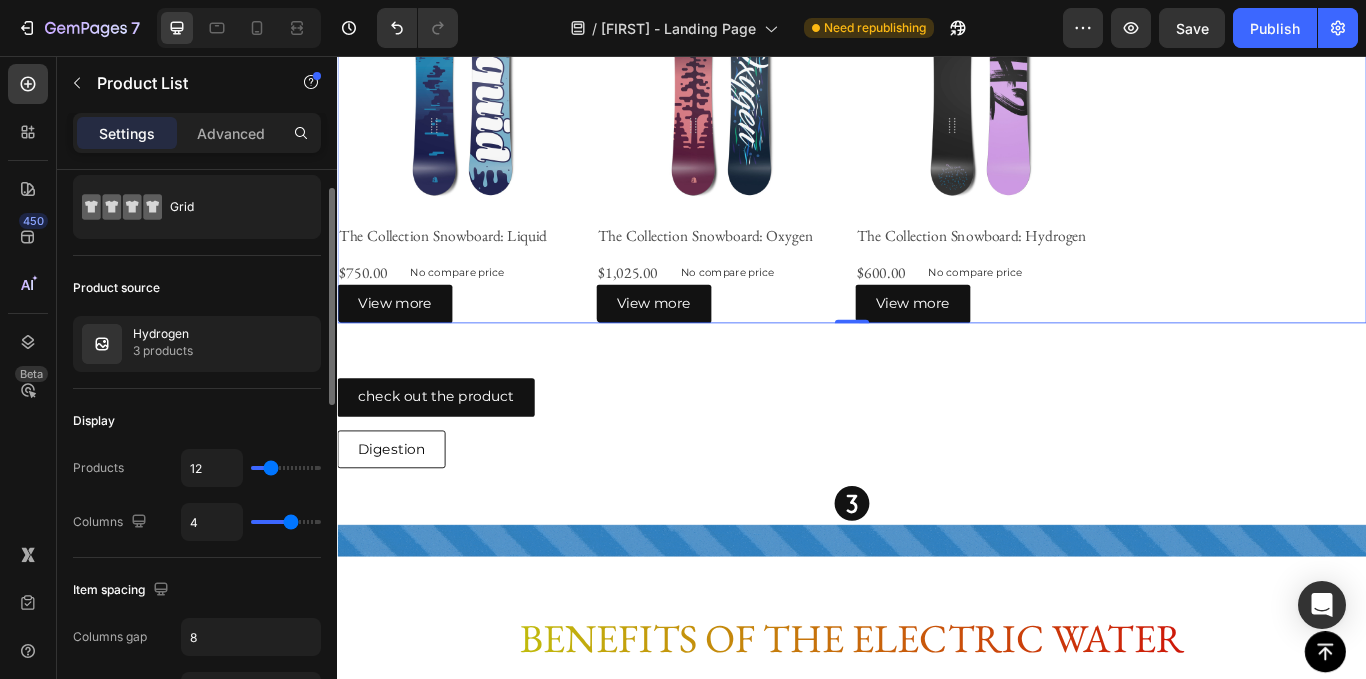 type on "11" 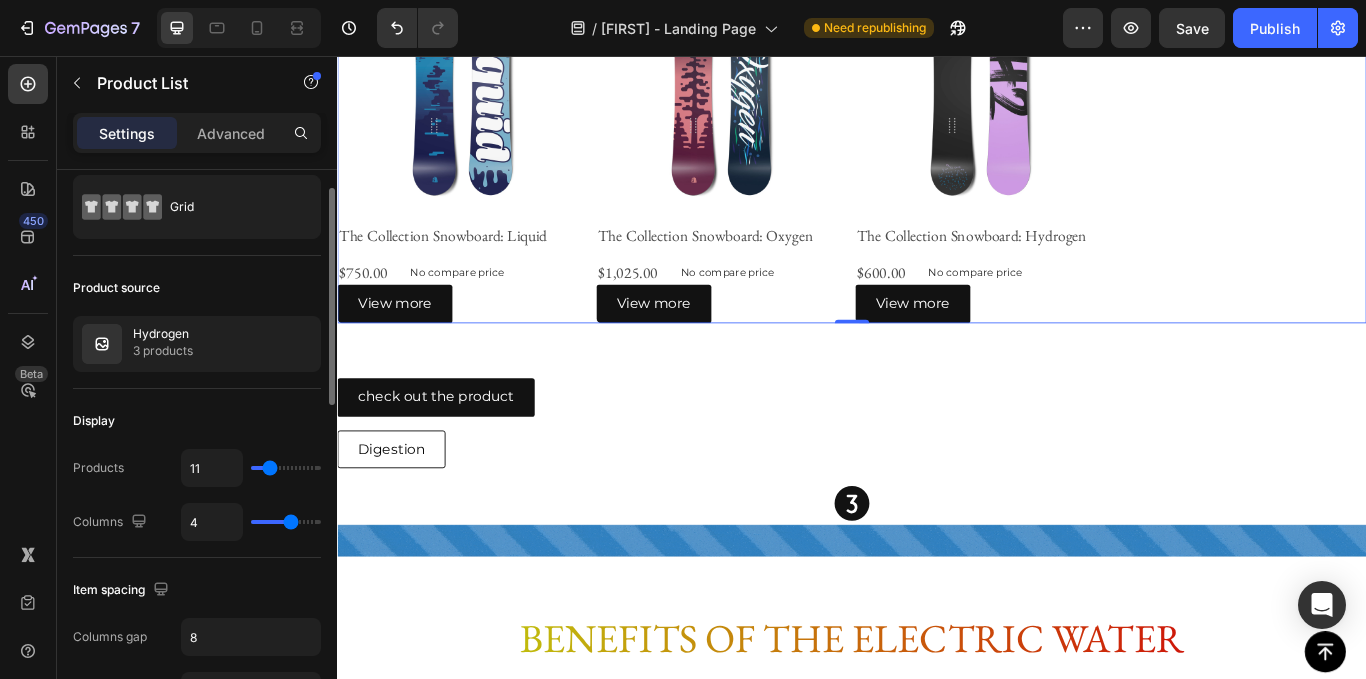 type on "10" 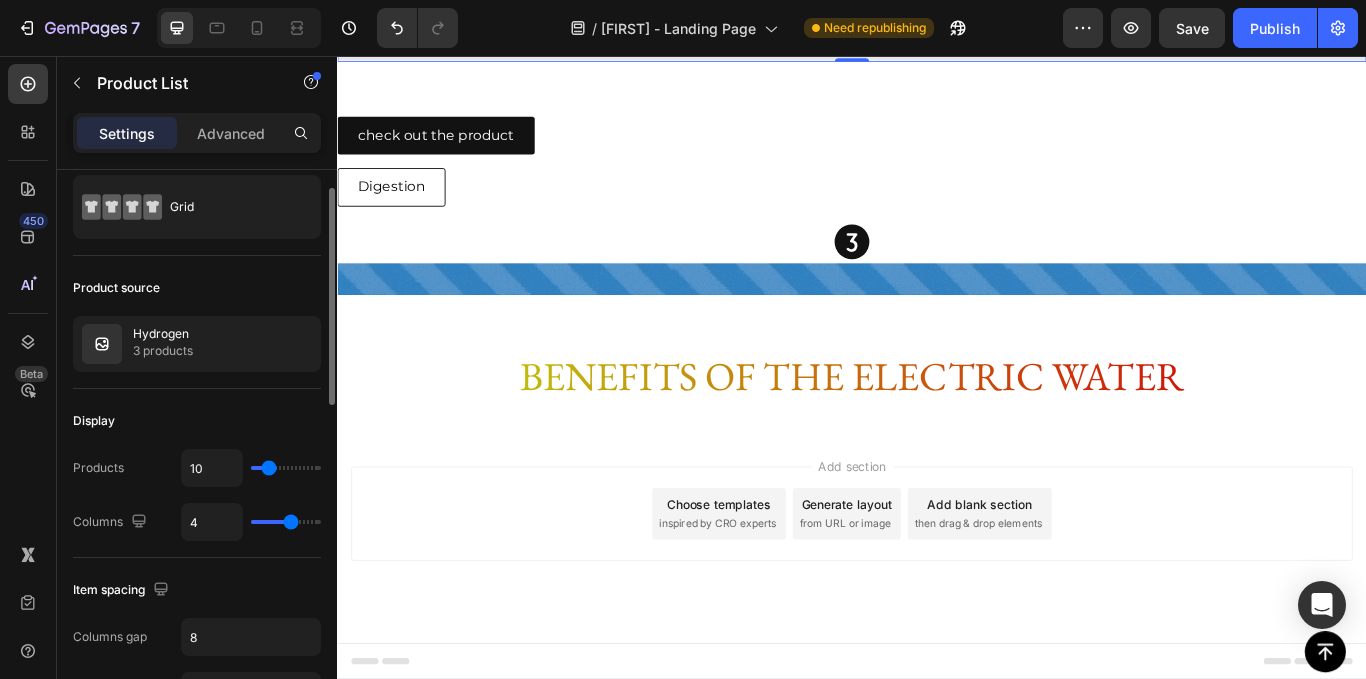 type on "9" 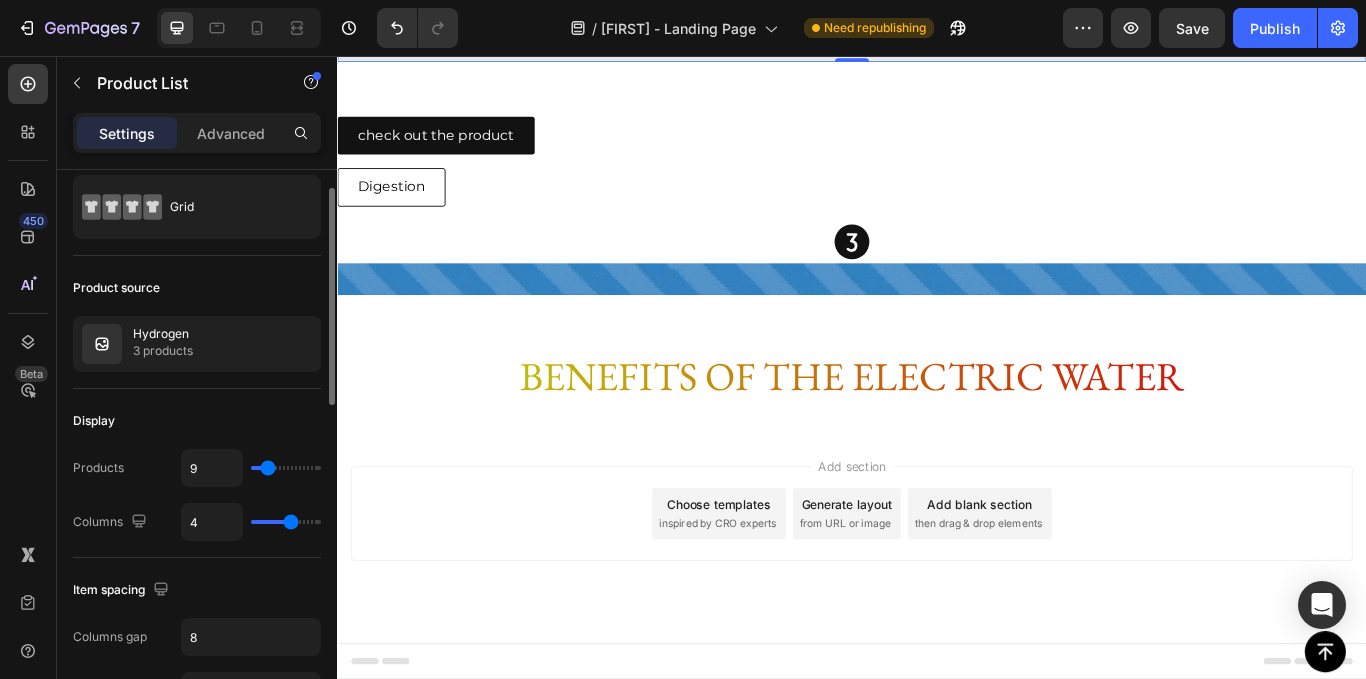 type on "8" 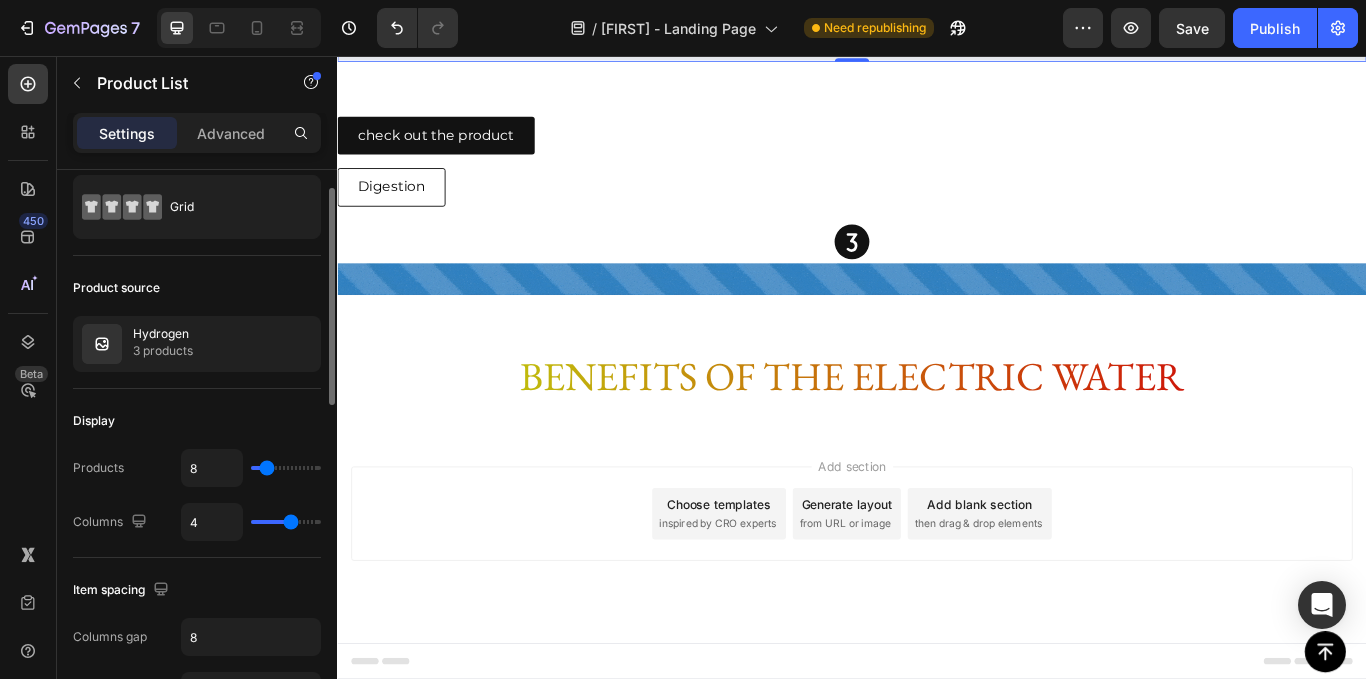 scroll, scrollTop: 1654, scrollLeft: 0, axis: vertical 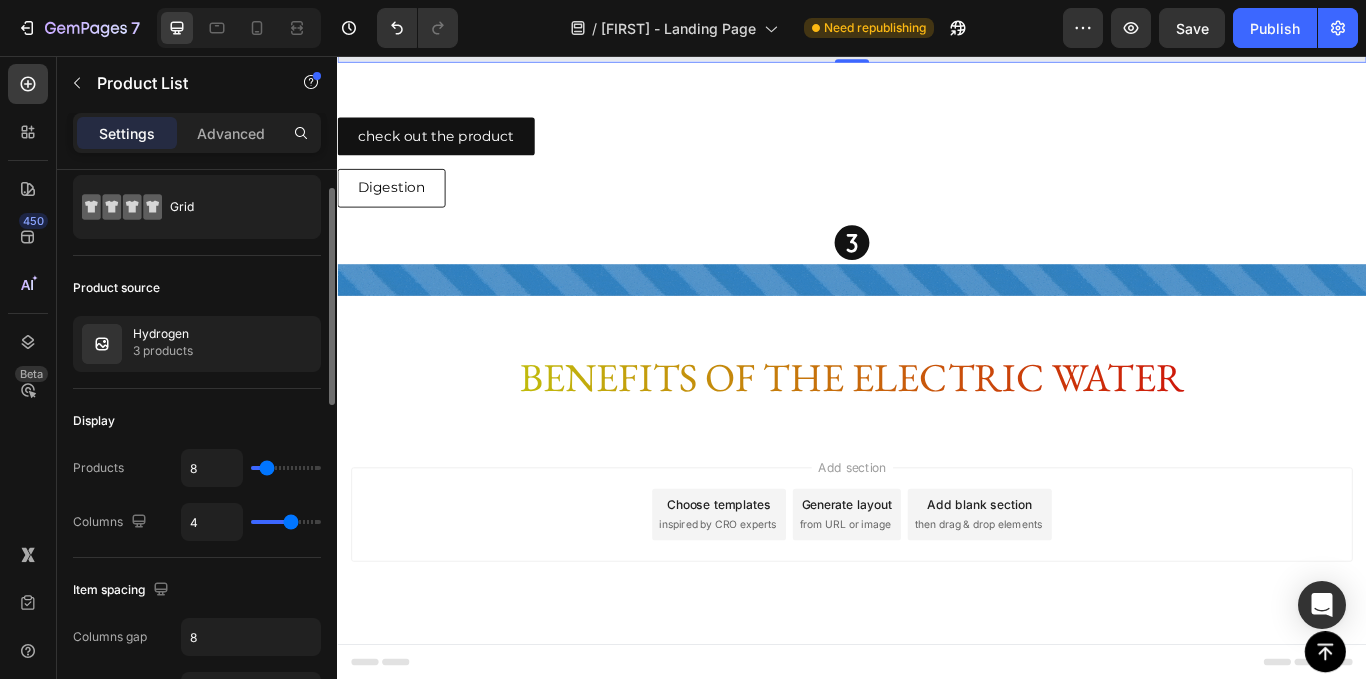 type on "7" 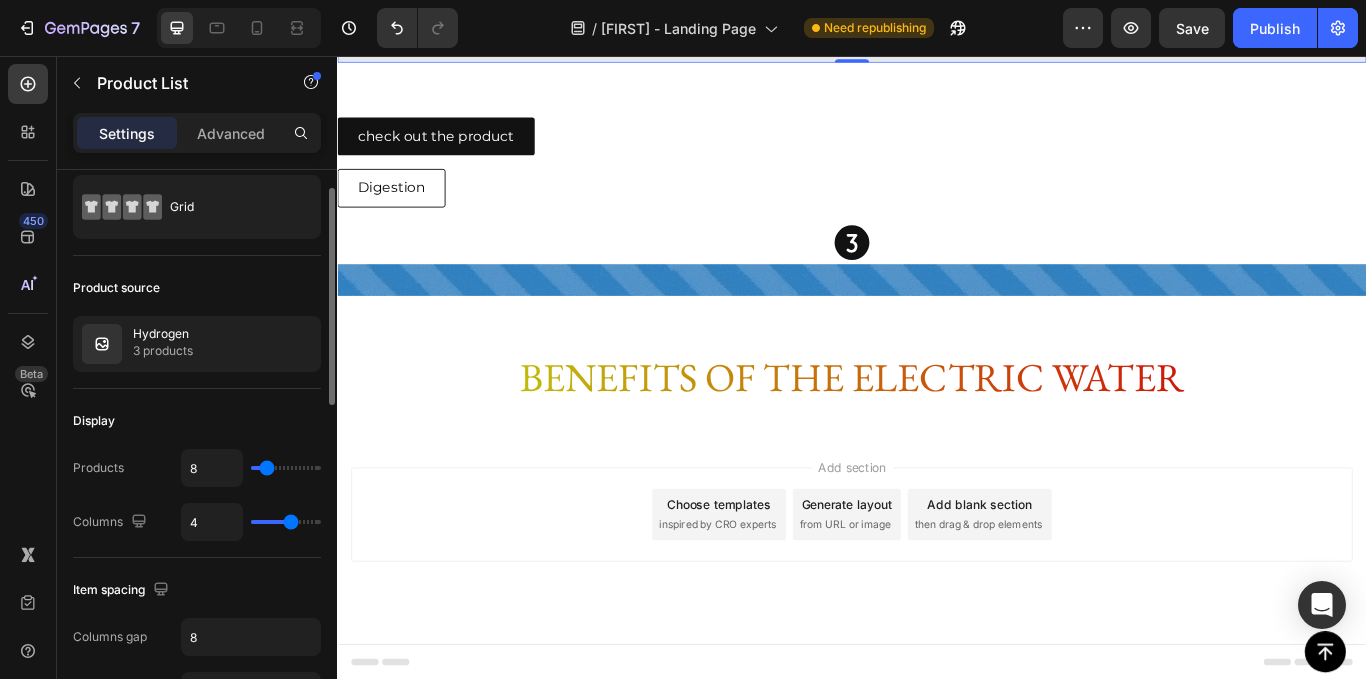 type on "7" 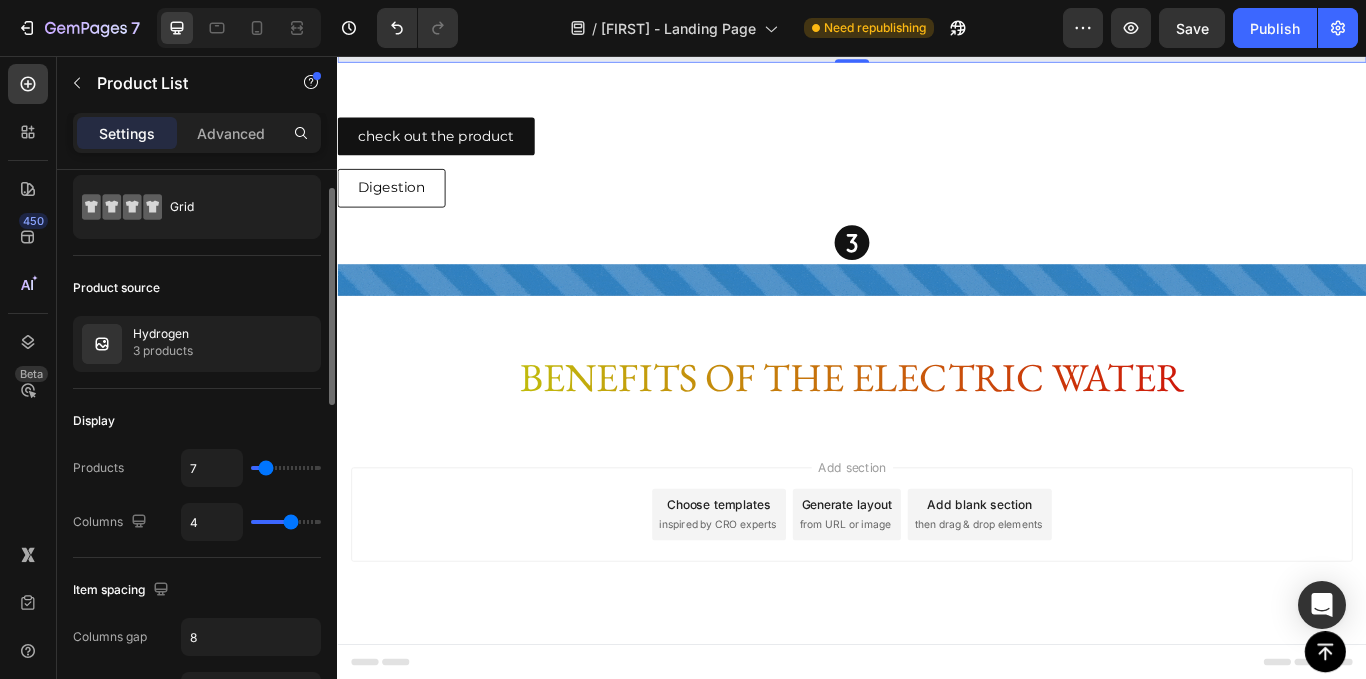 type on "6" 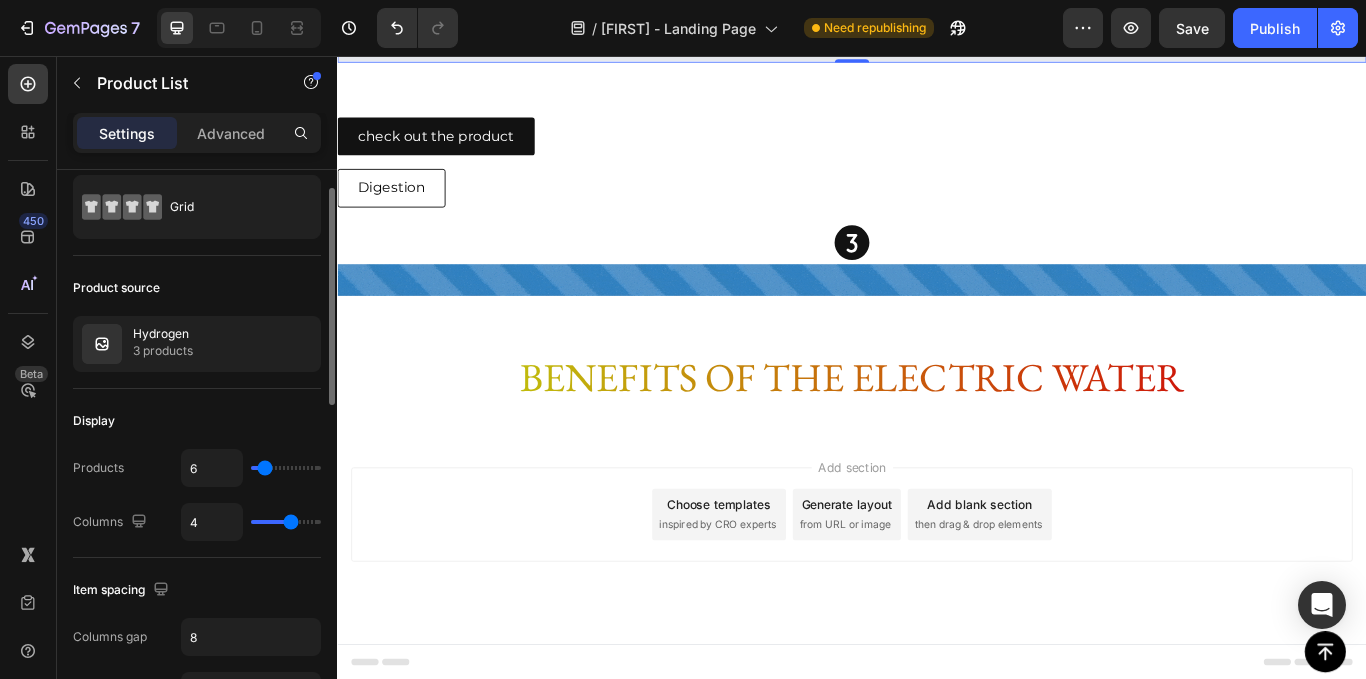 type on "5" 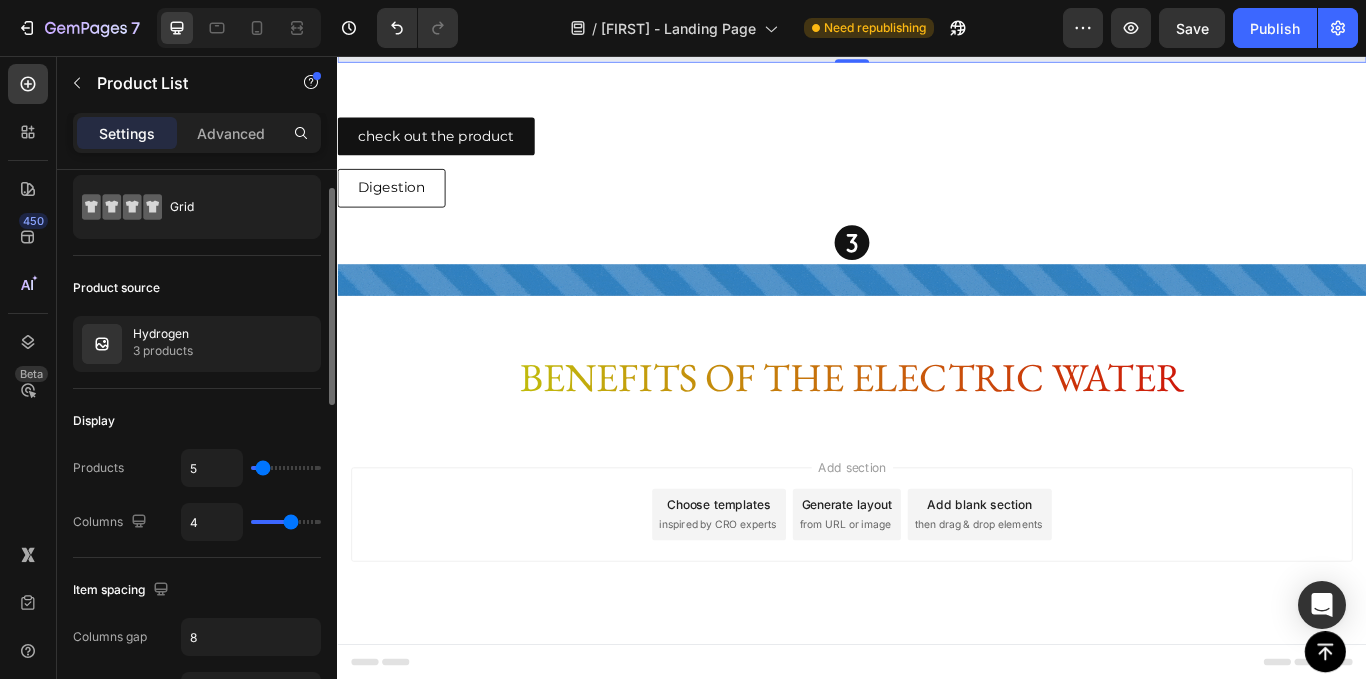 type on "4" 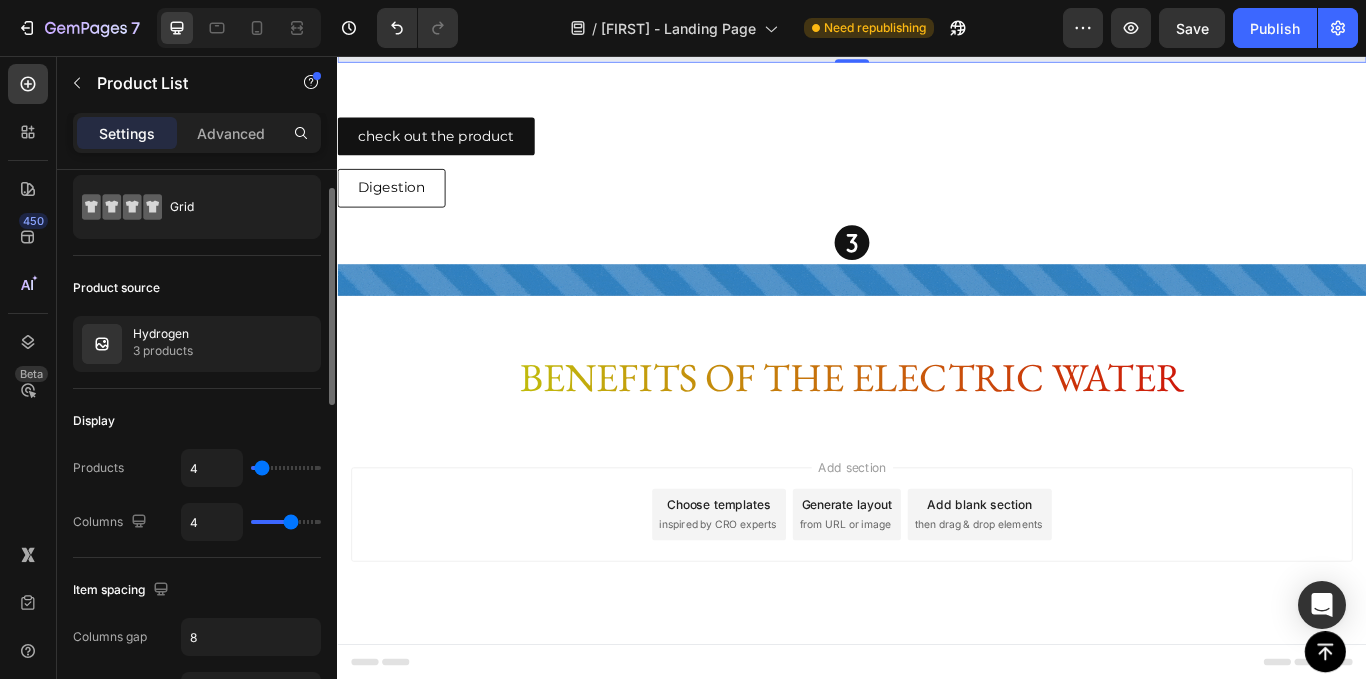 type on "3" 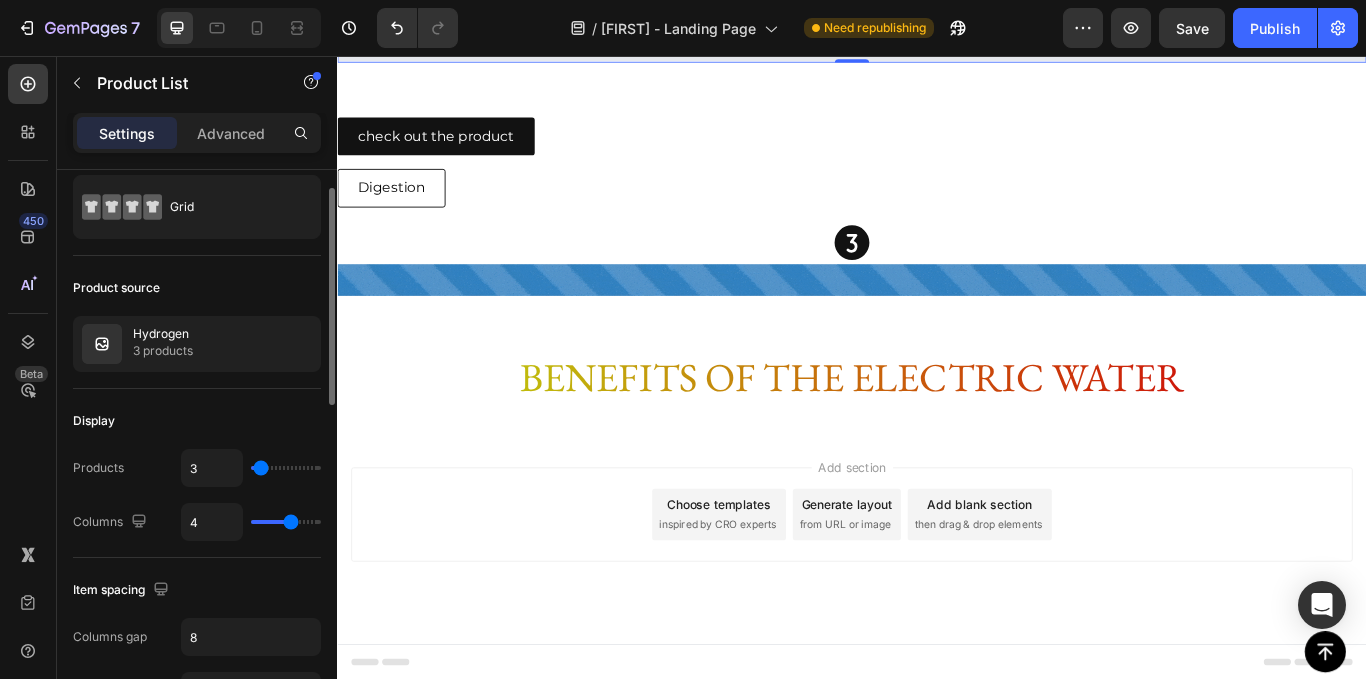 drag, startPoint x: 274, startPoint y: 469, endPoint x: 261, endPoint y: 475, distance: 14.3178215 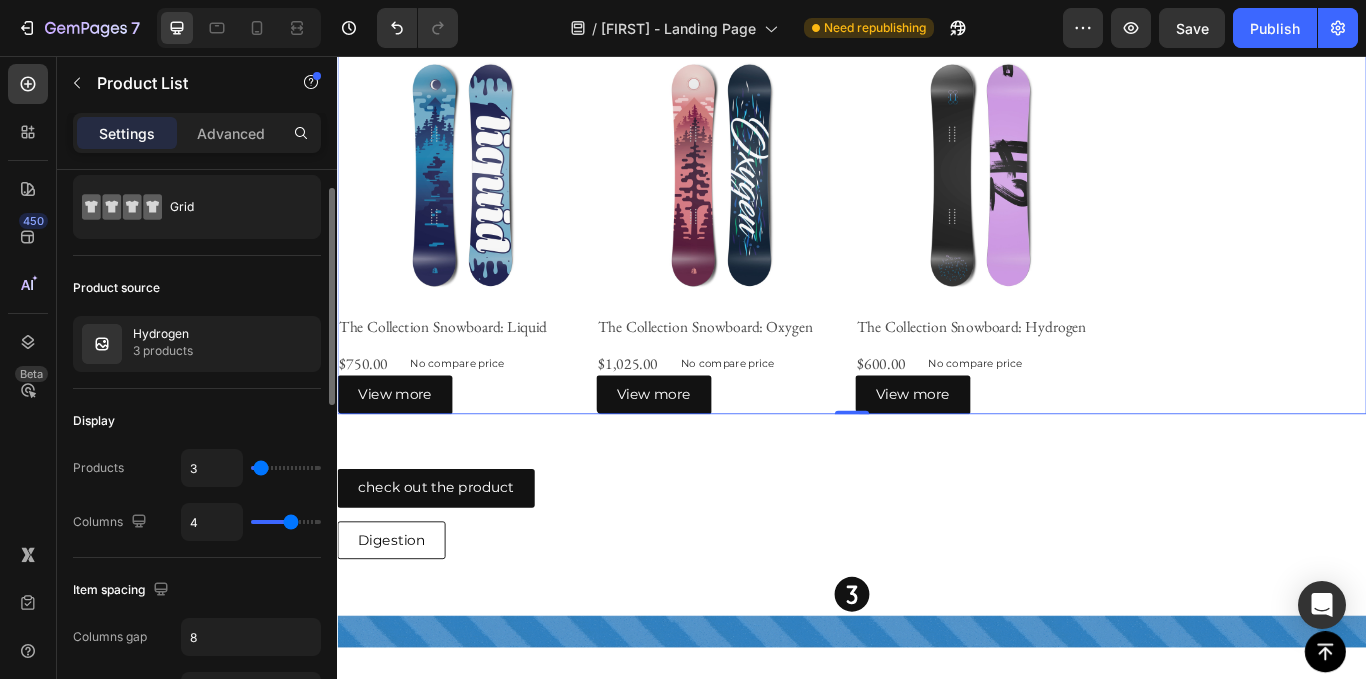 scroll, scrollTop: 1760, scrollLeft: 0, axis: vertical 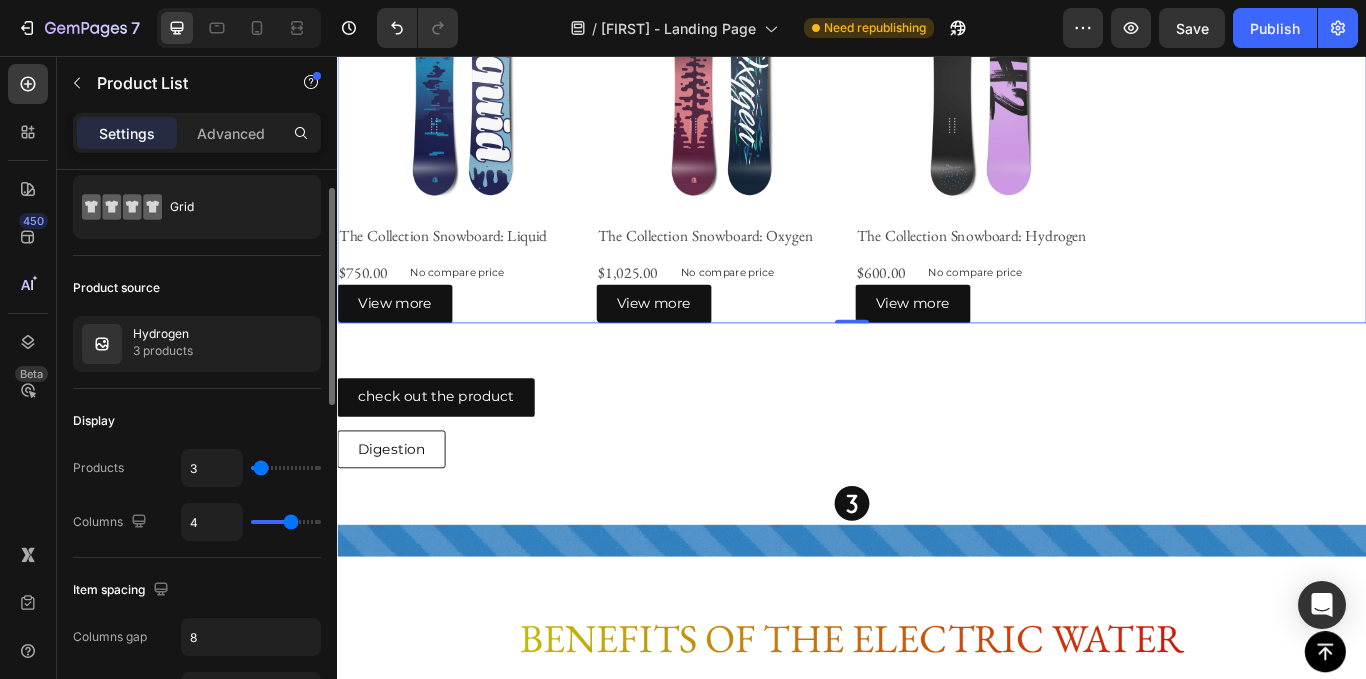 type on "1" 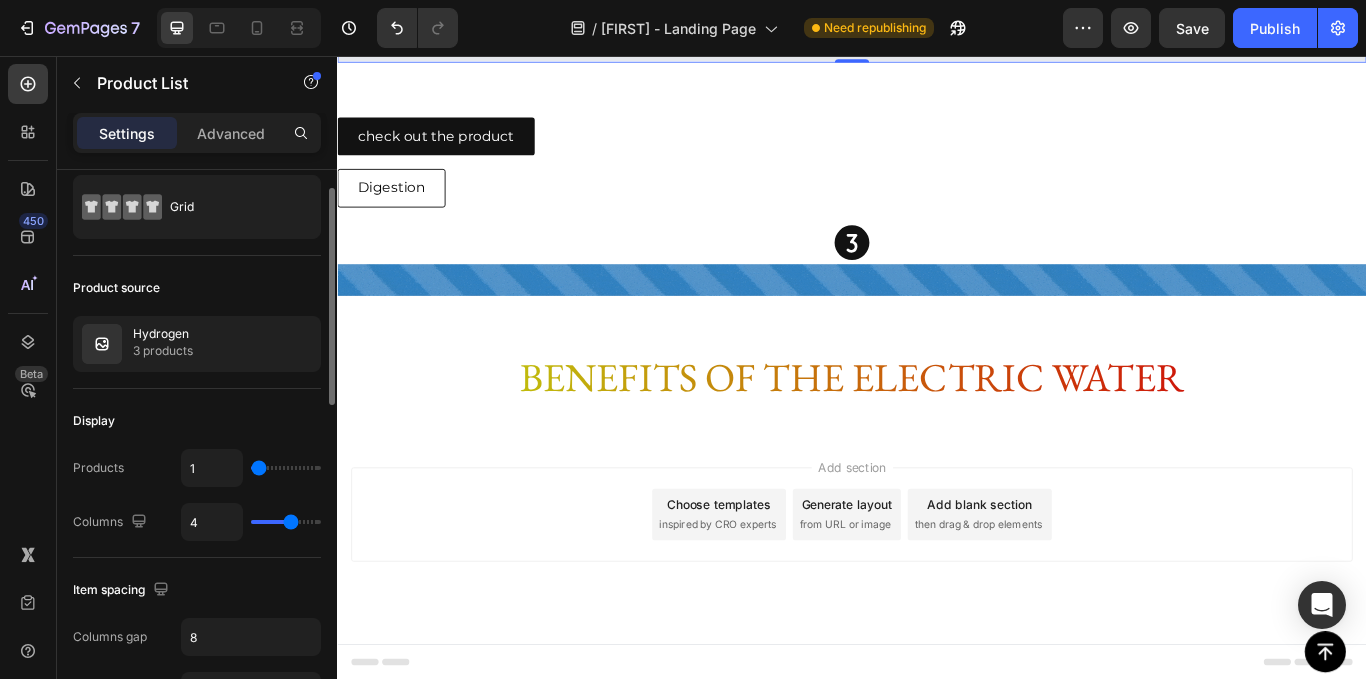 type on "1" 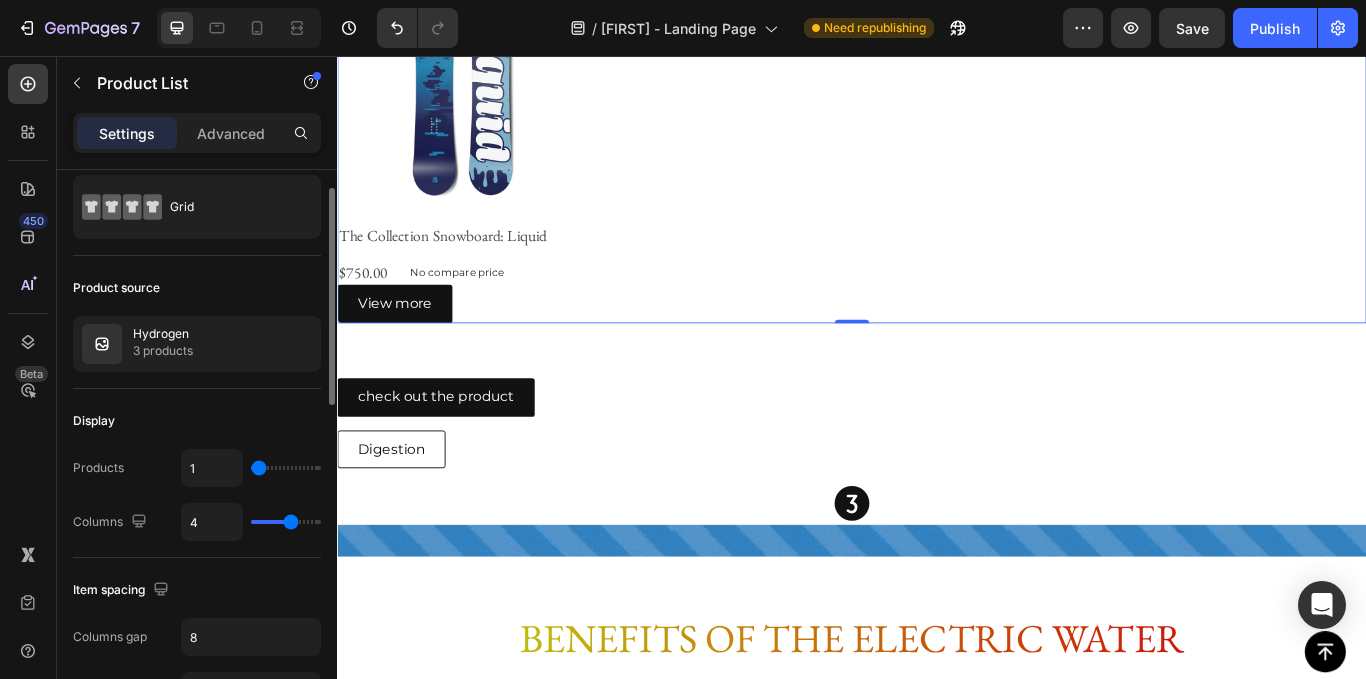 type on "2" 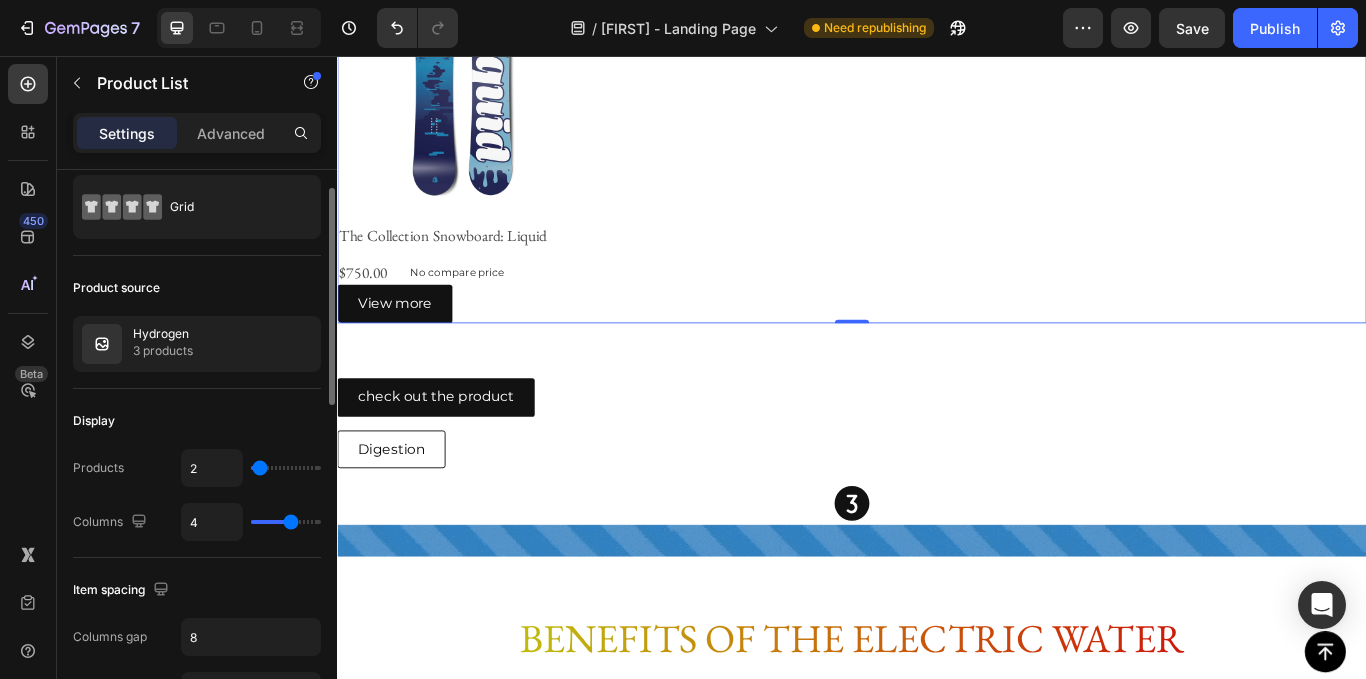 type on "3" 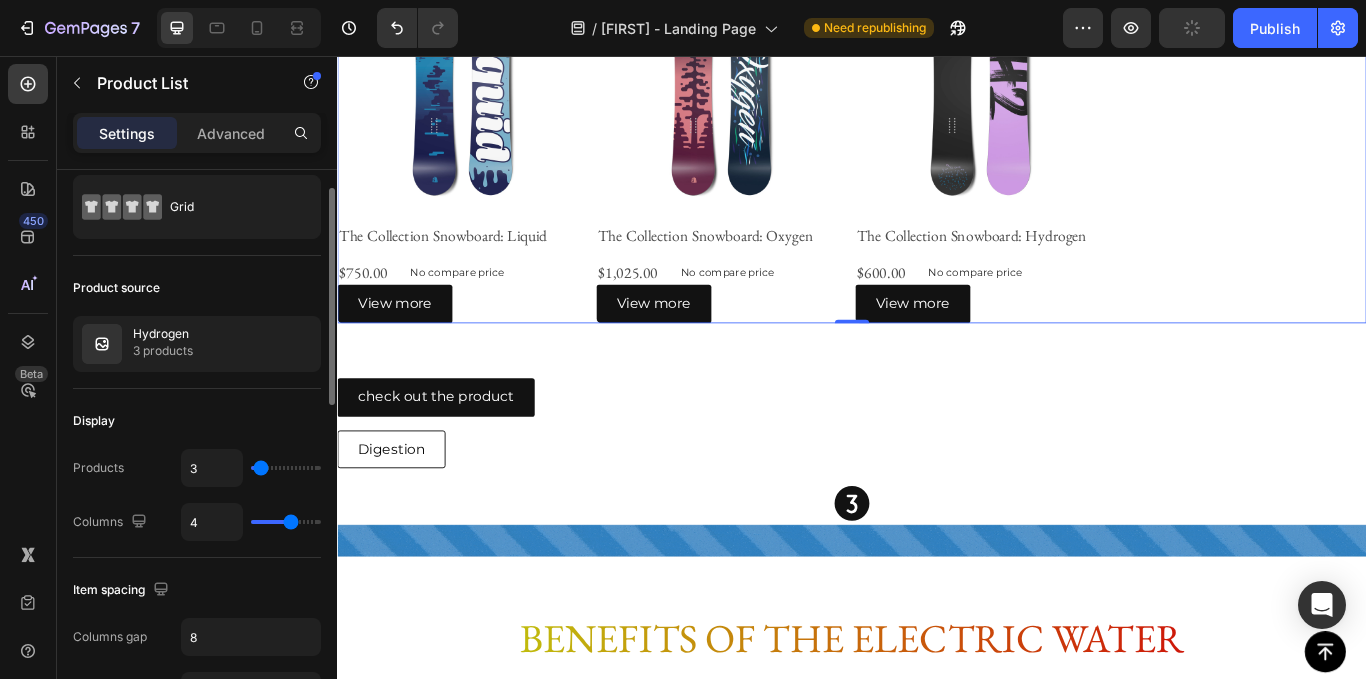 type on "2" 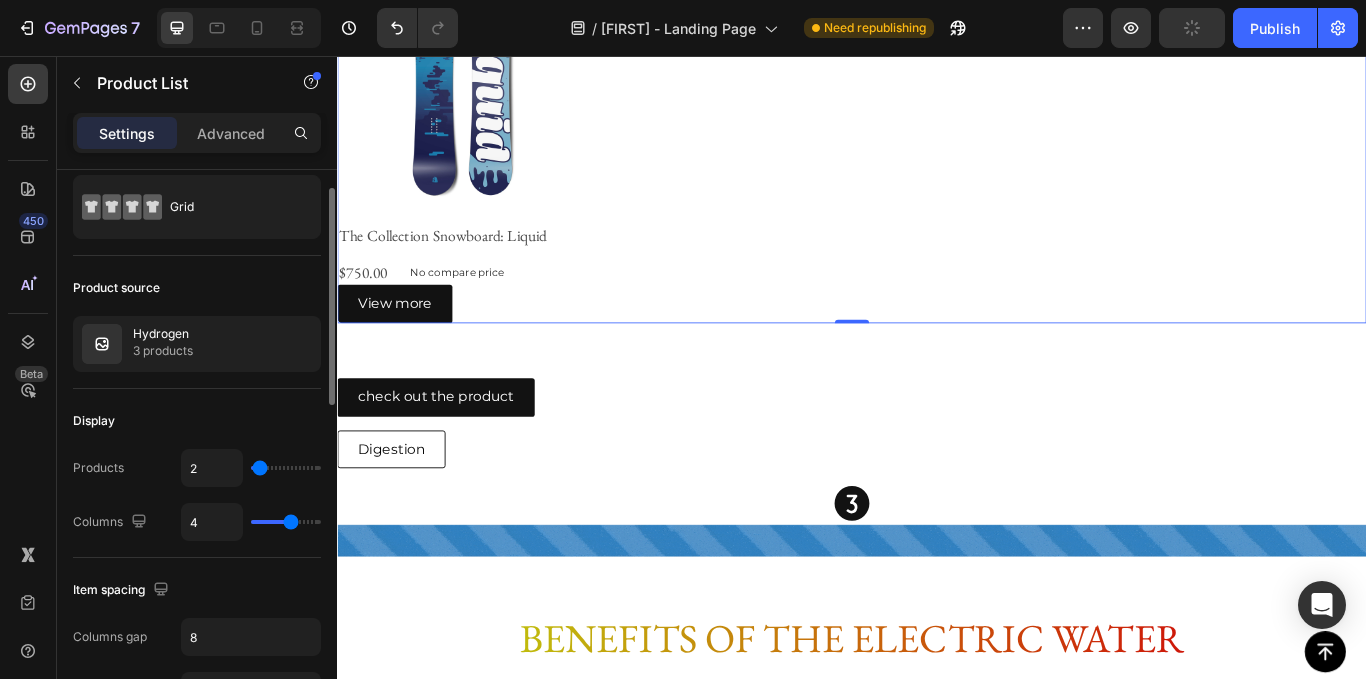 type on "1" 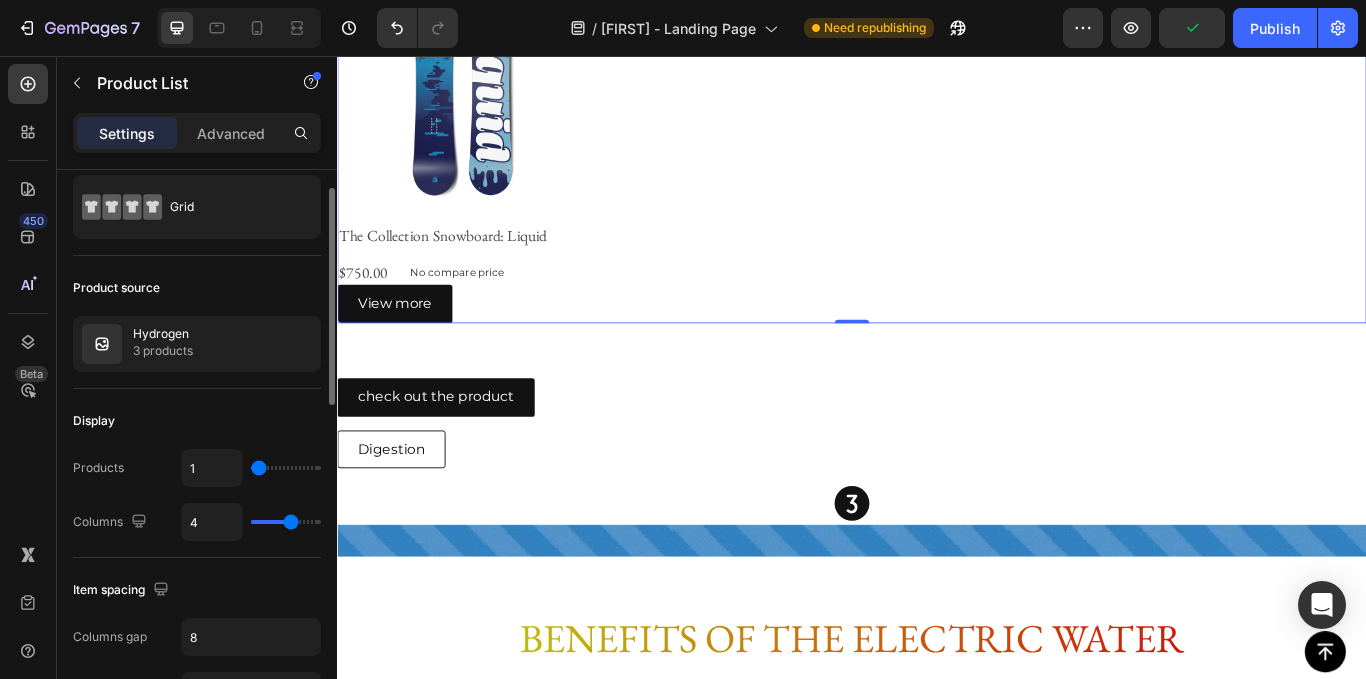 type on "2" 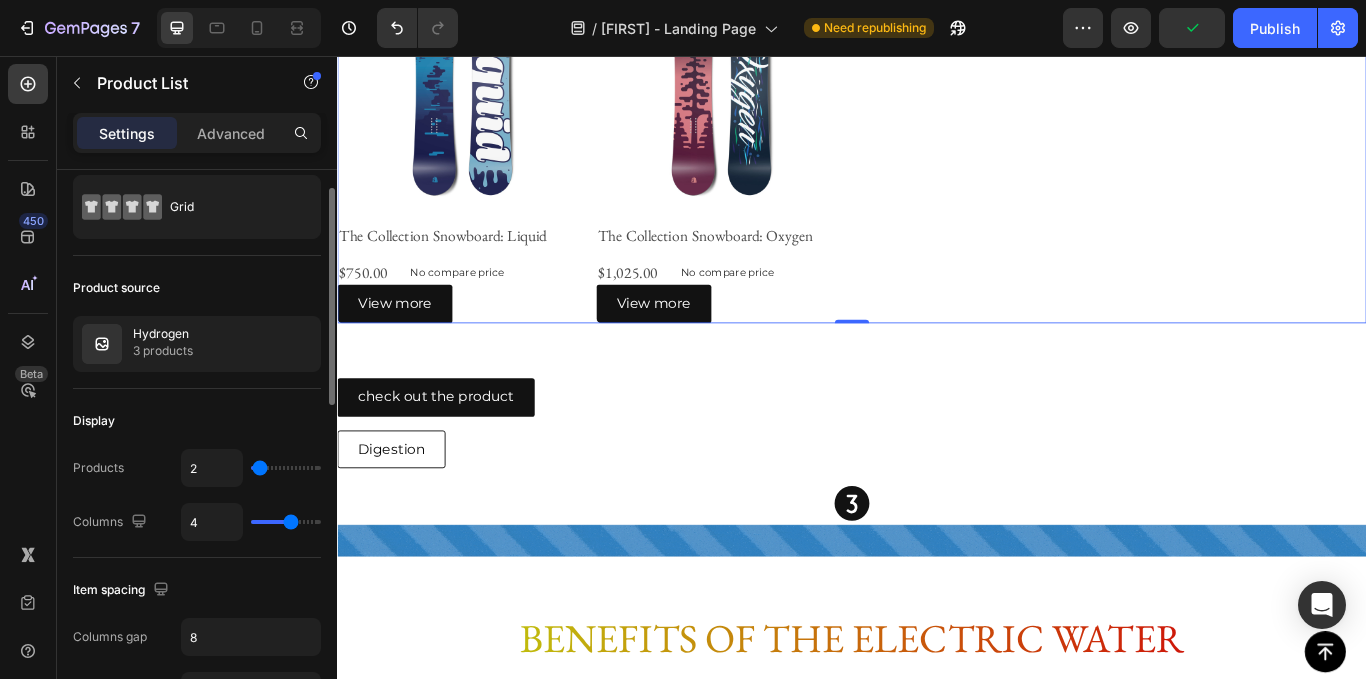 type on "2" 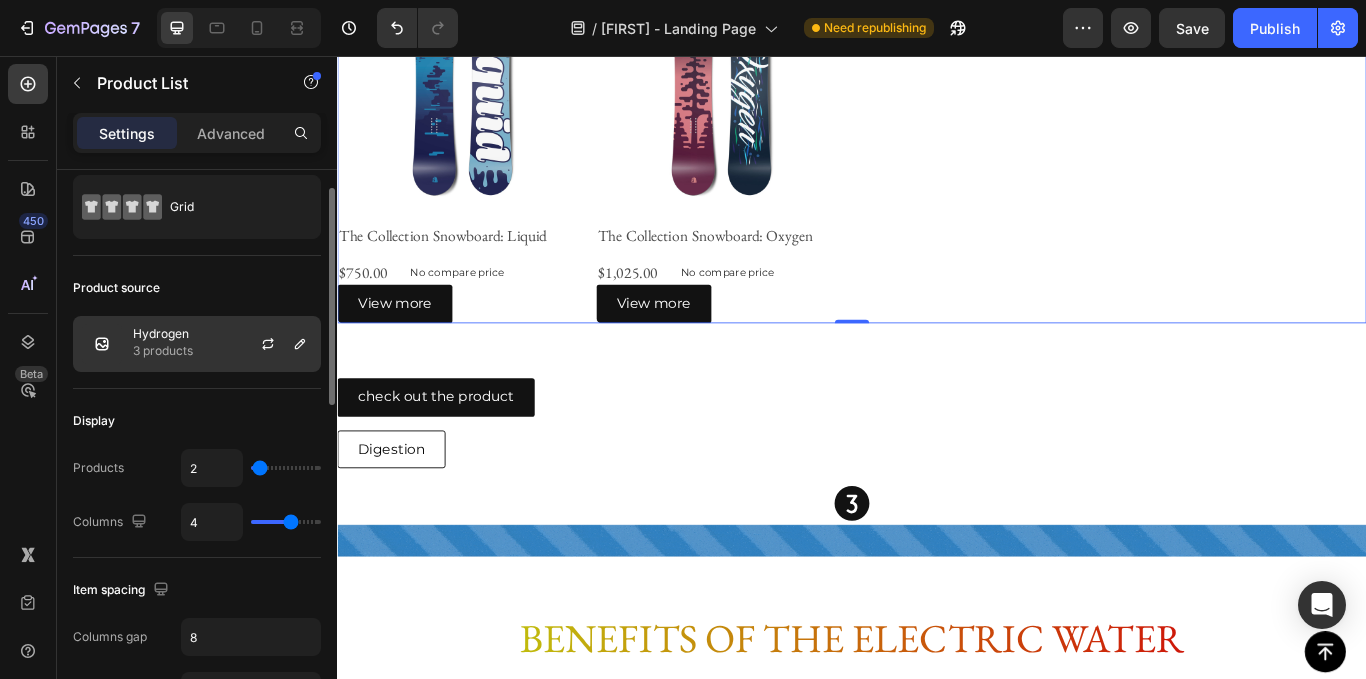 click at bounding box center [276, 344] 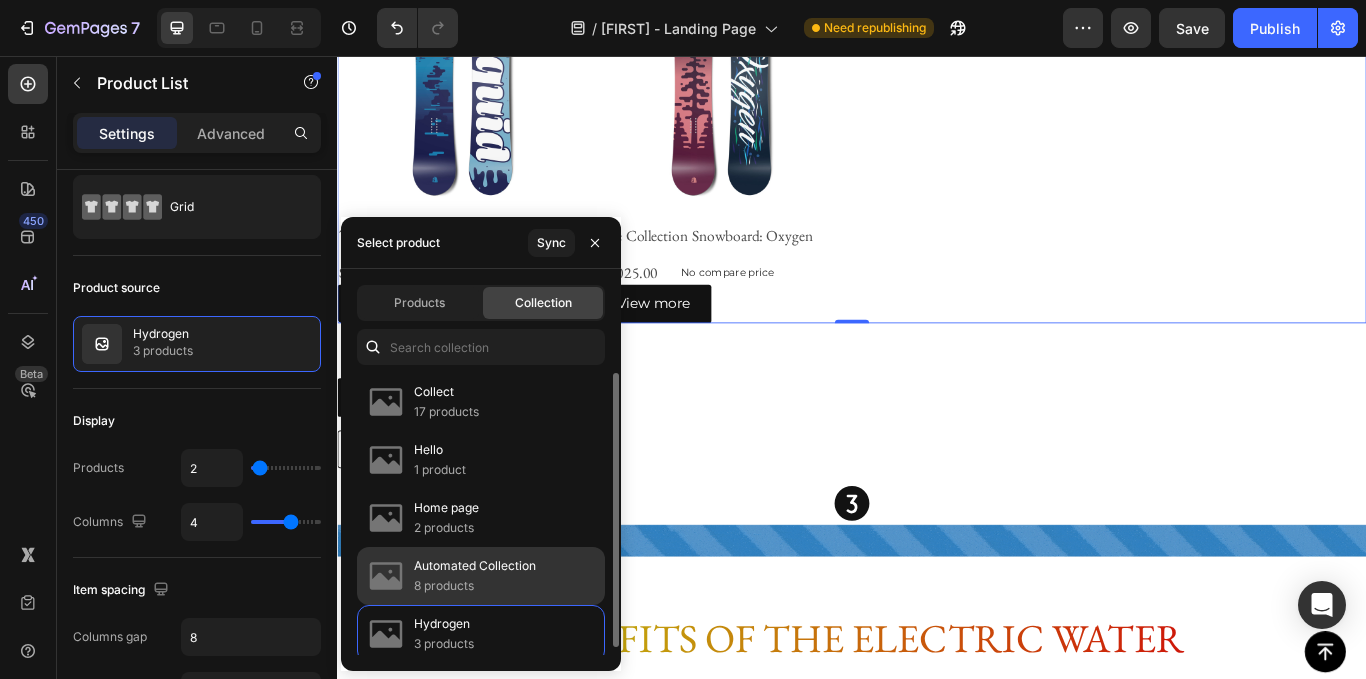 click on "Automated Collection" at bounding box center [475, 566] 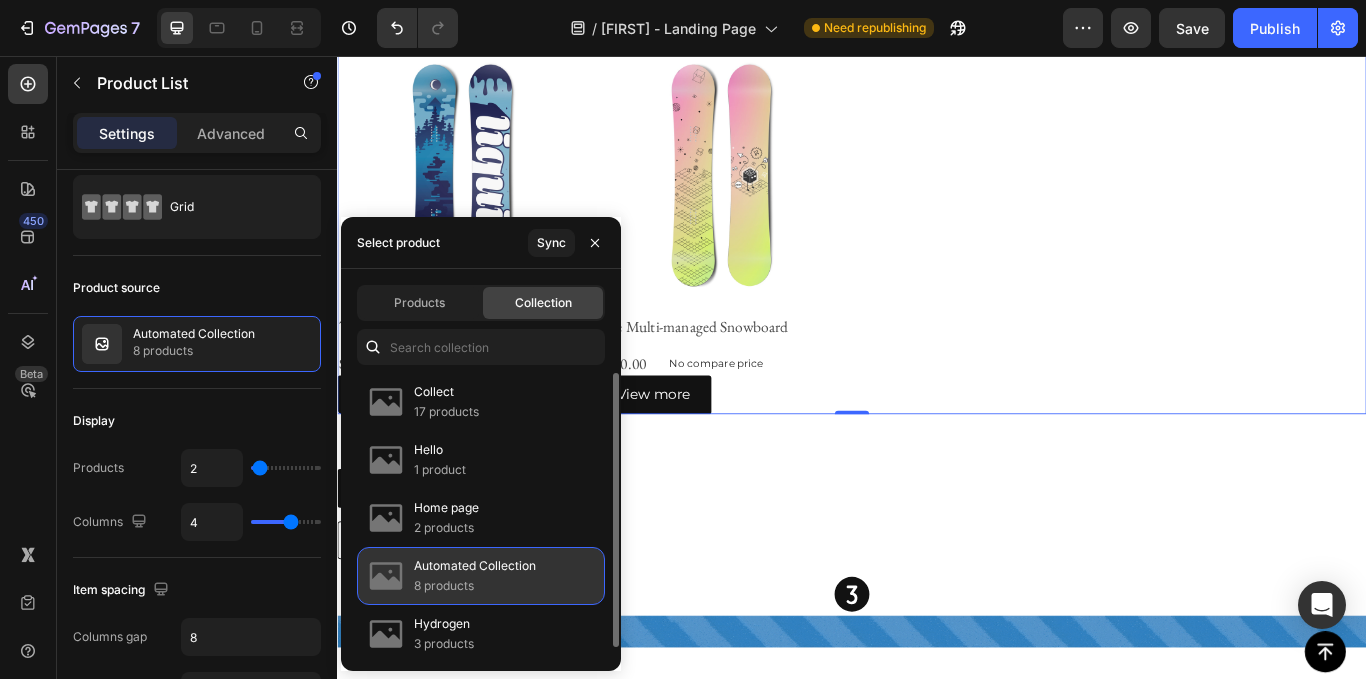scroll, scrollTop: 1760, scrollLeft: 0, axis: vertical 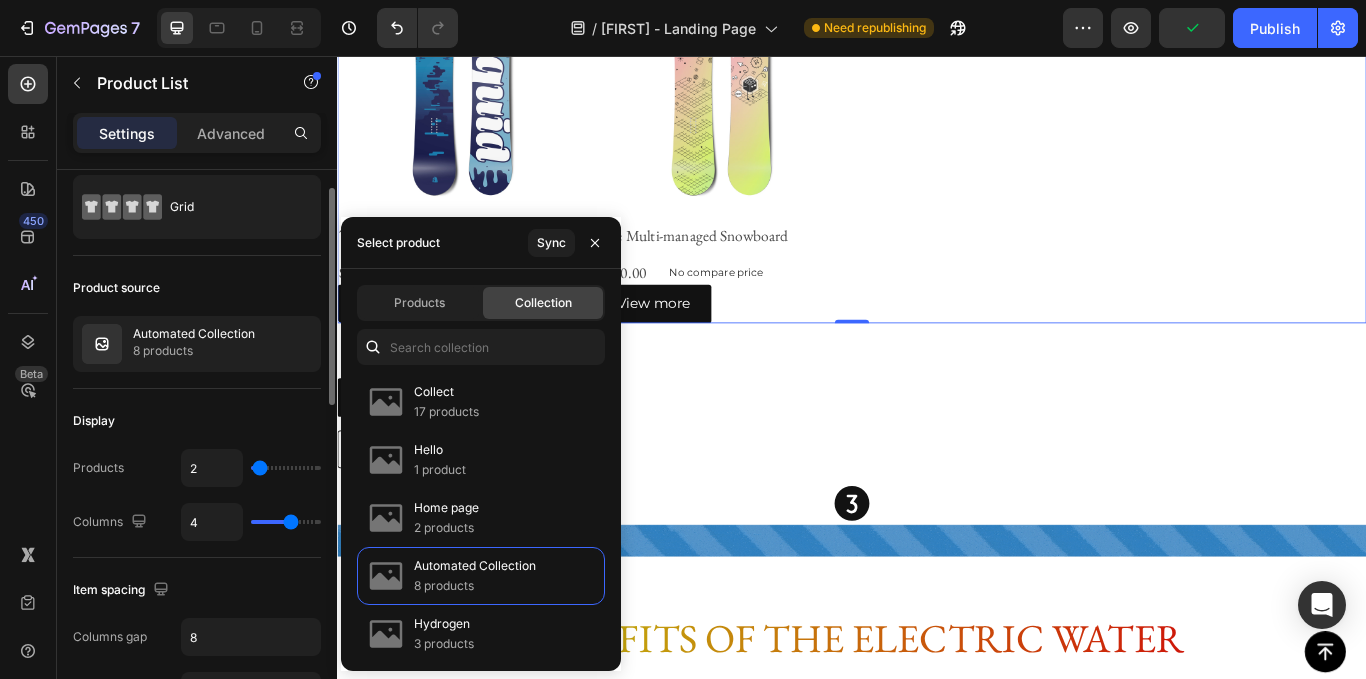 click on "Display Products 2 Columns 4" 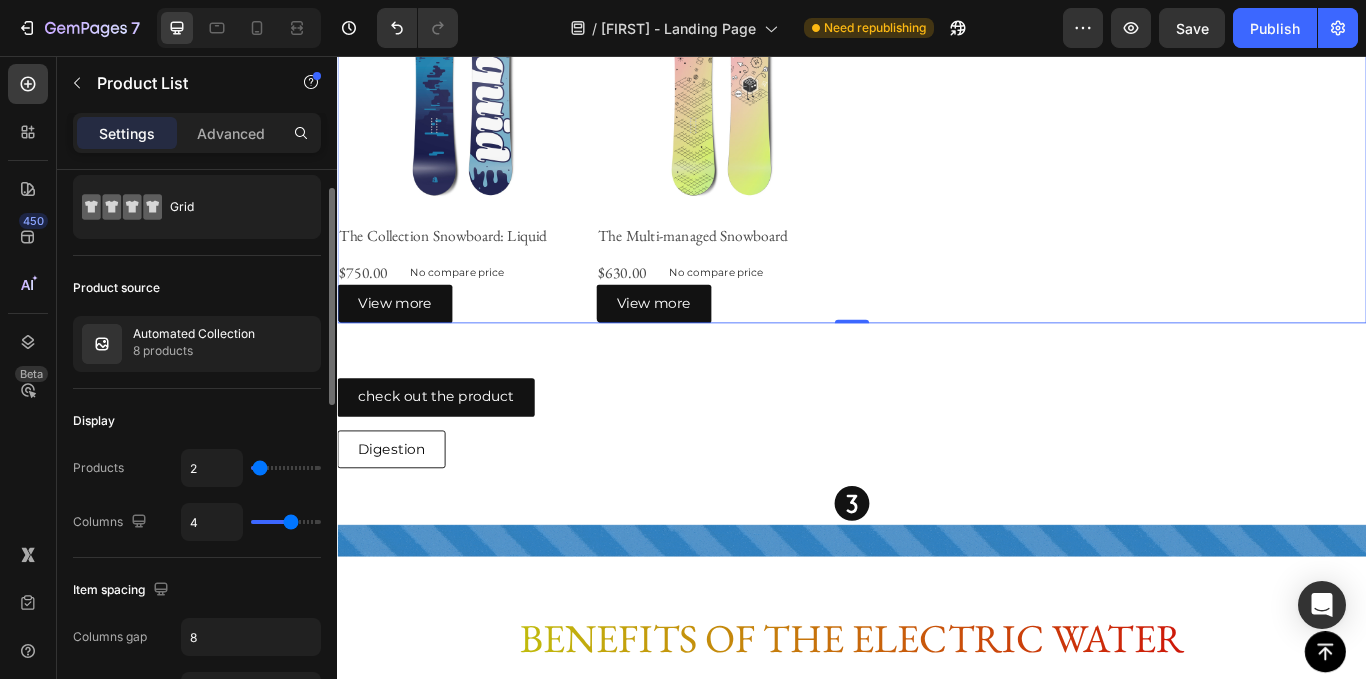 type on "3" 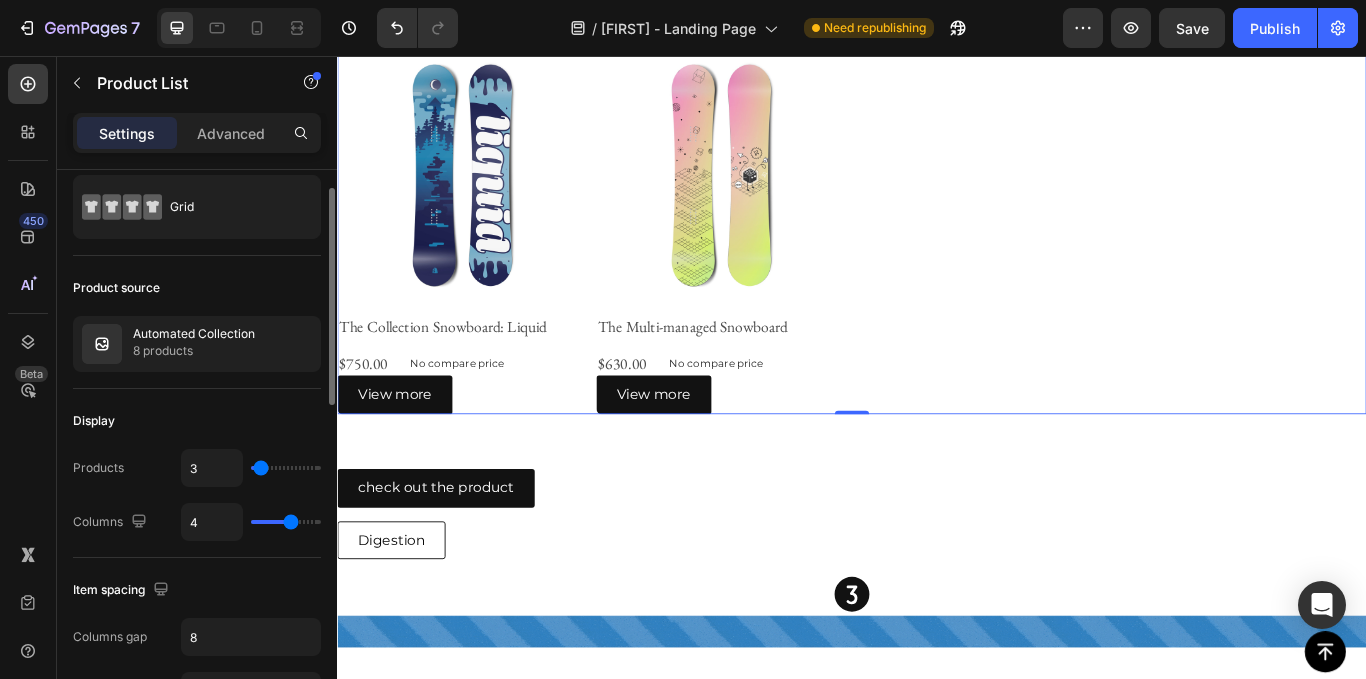 type on "4" 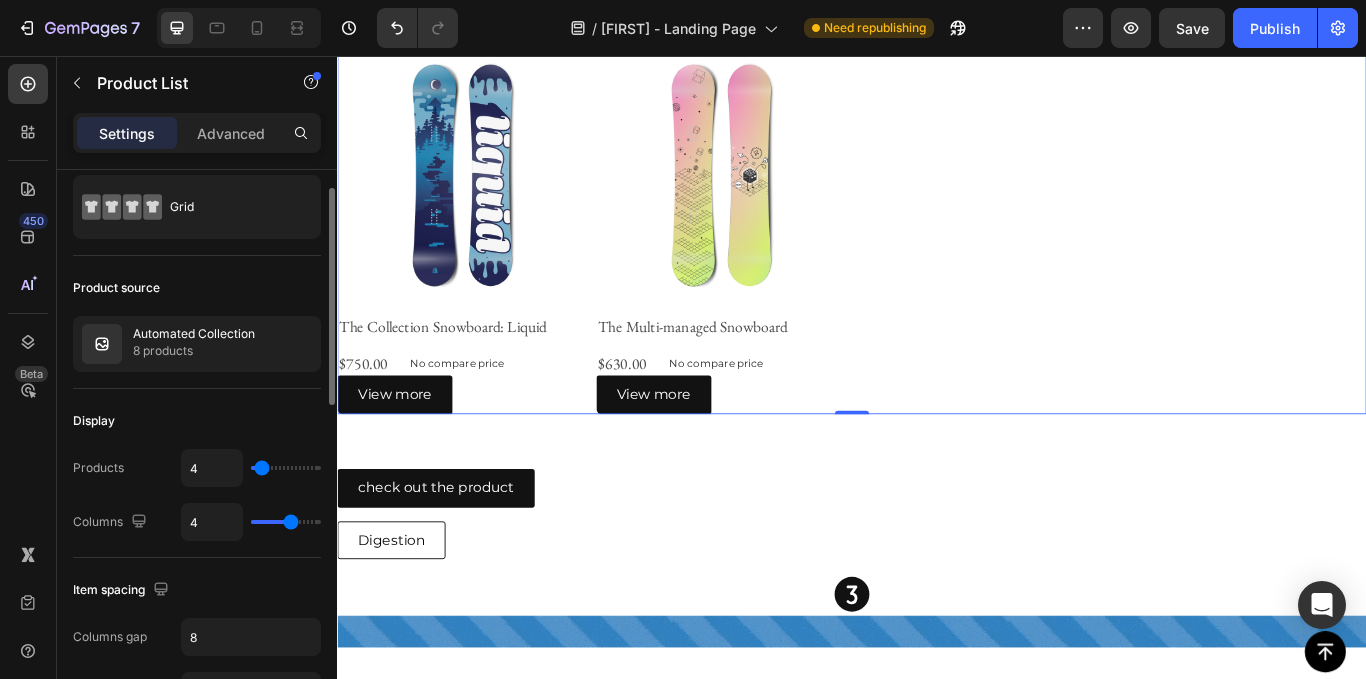 type on "5" 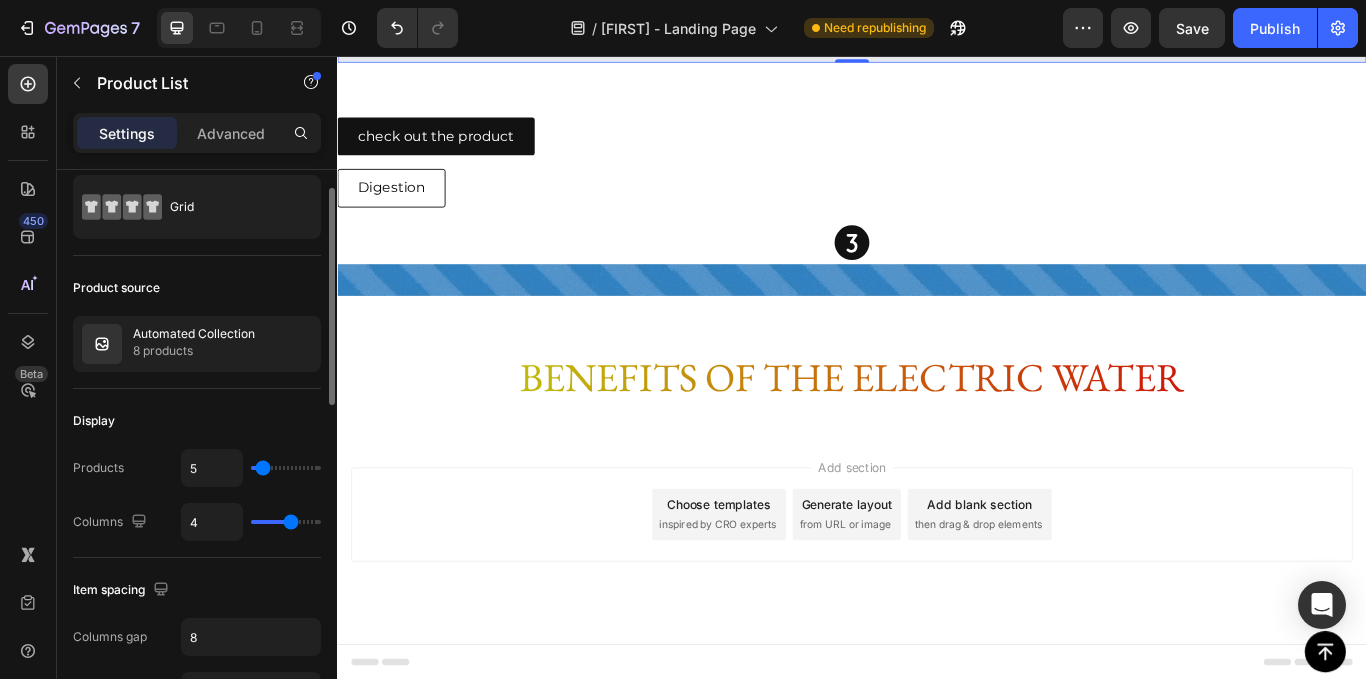 type on "4" 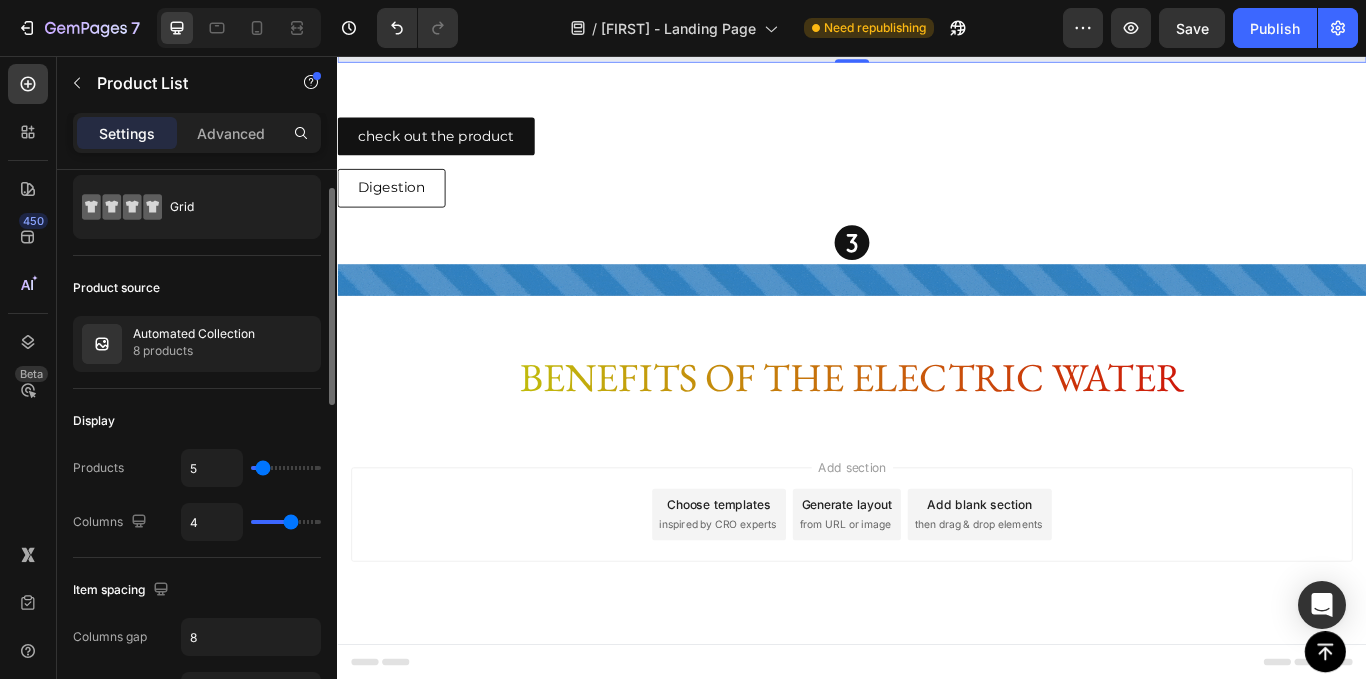 type on "4" 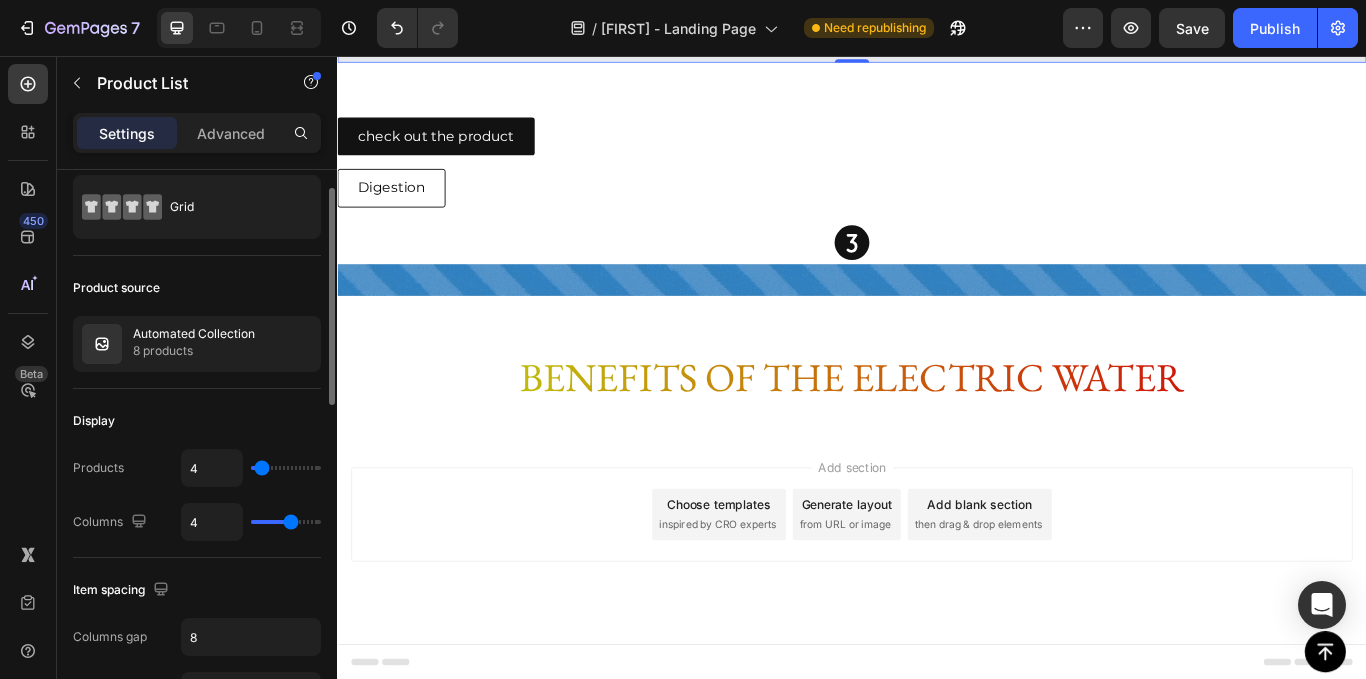 type on "3" 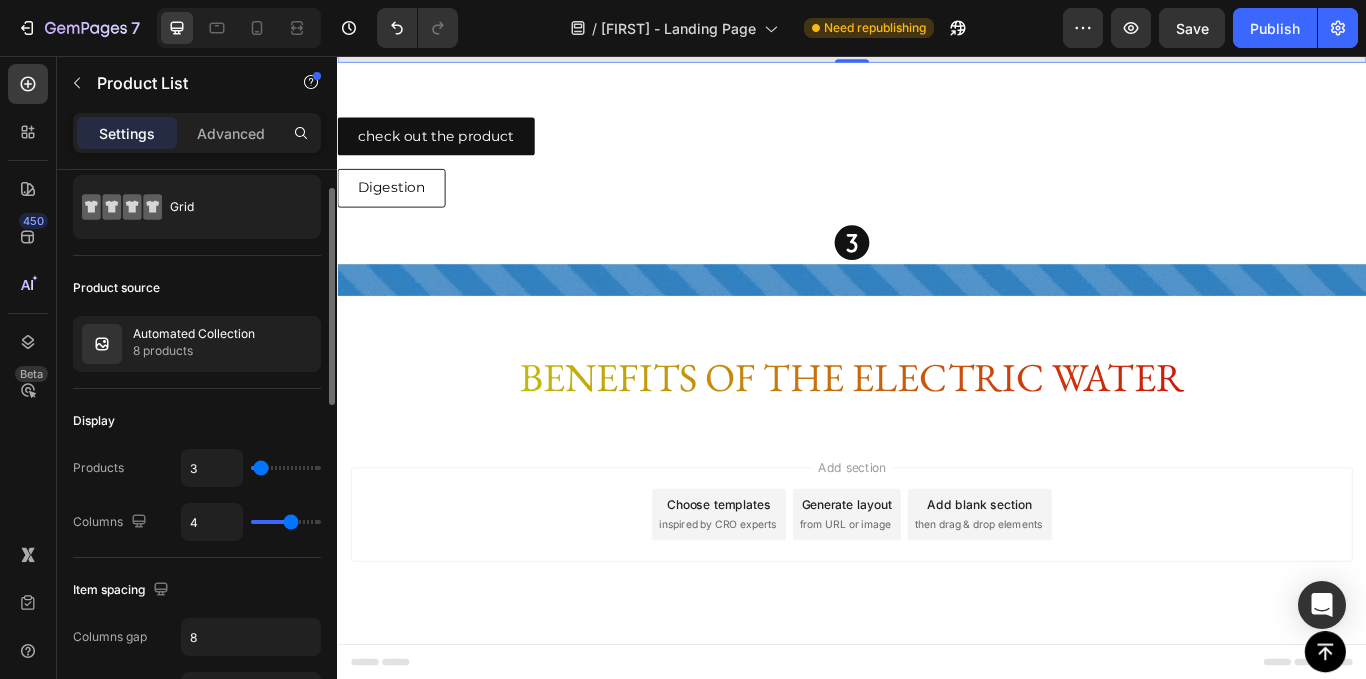 scroll, scrollTop: 1760, scrollLeft: 0, axis: vertical 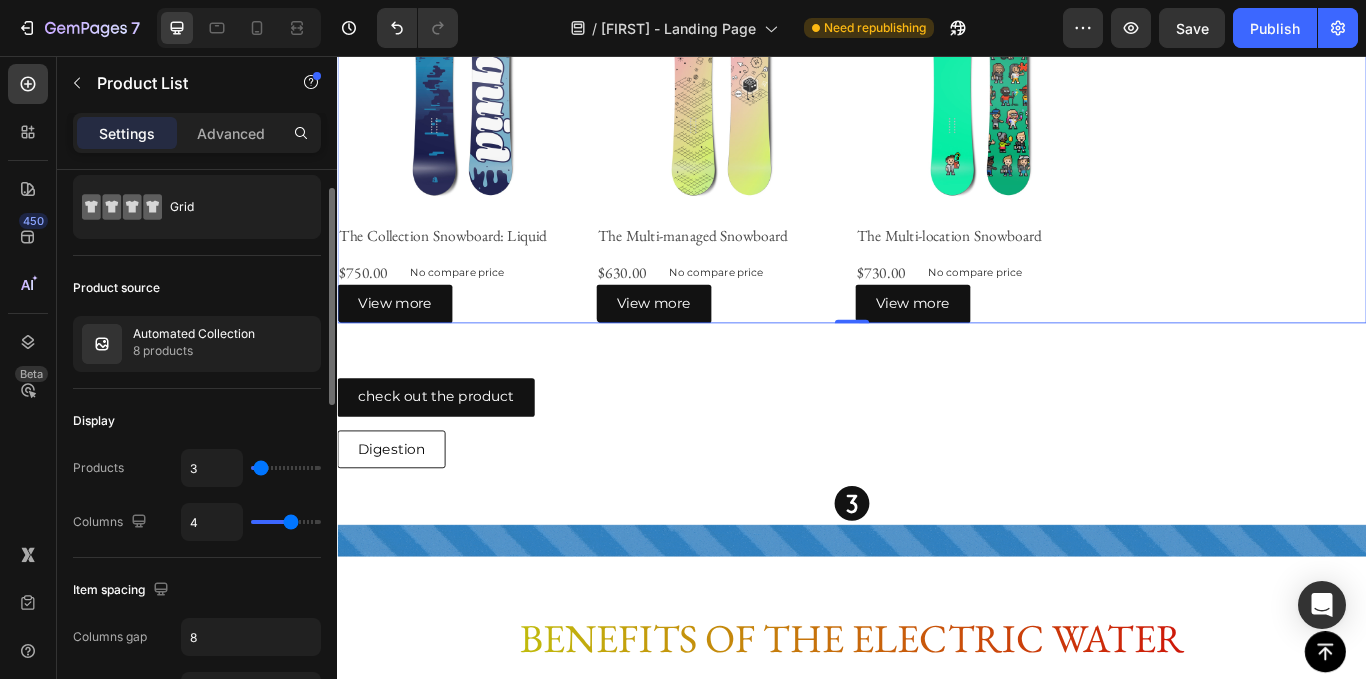 type on "3" 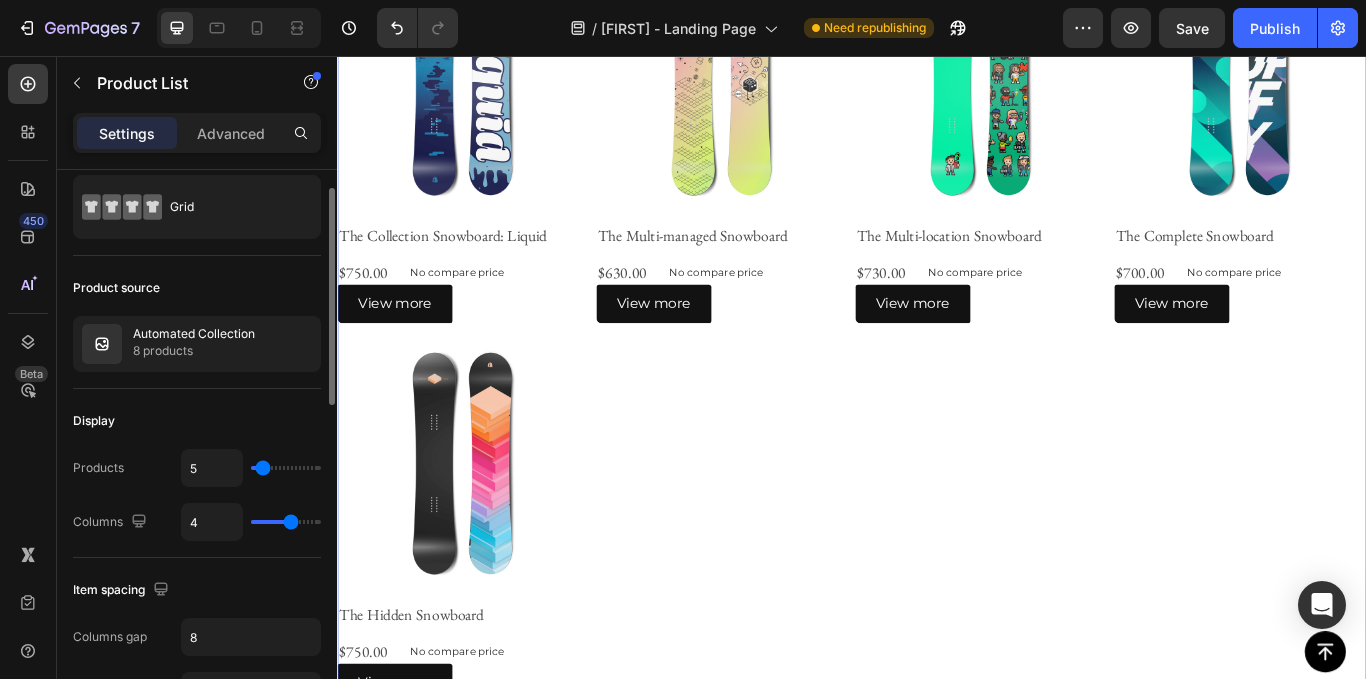 type on "6" 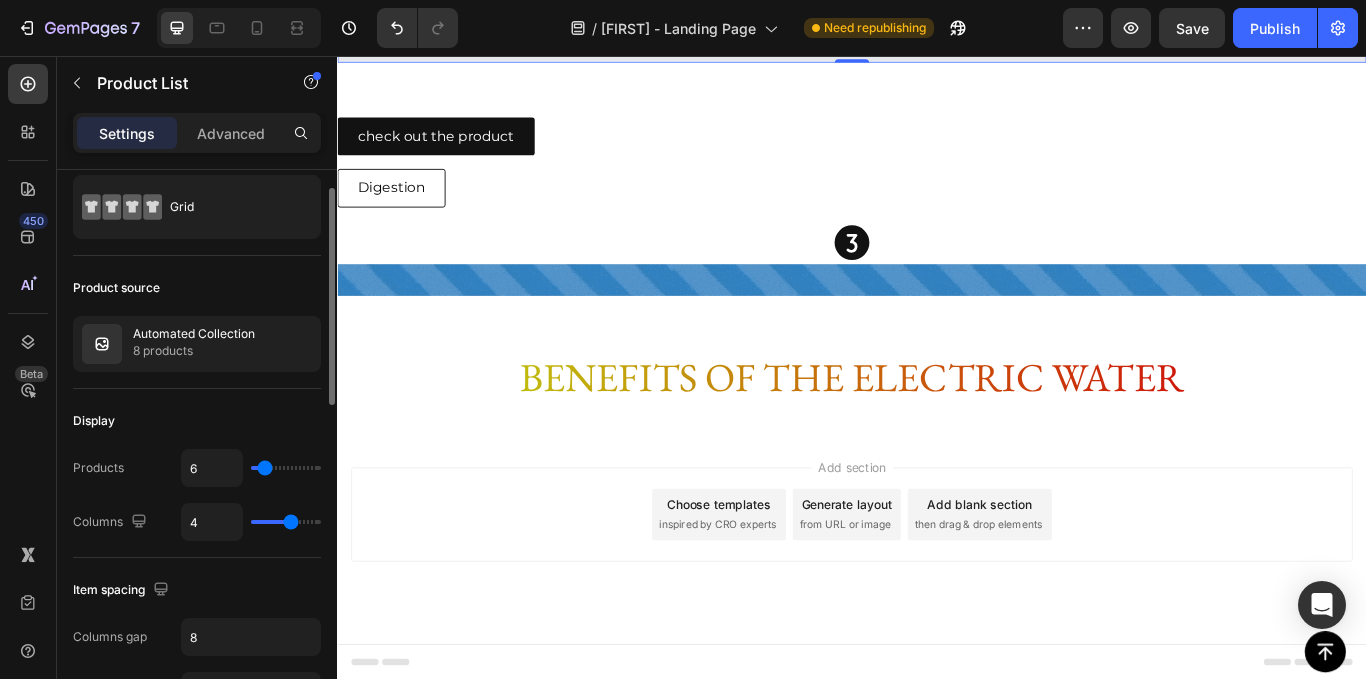type on "6" 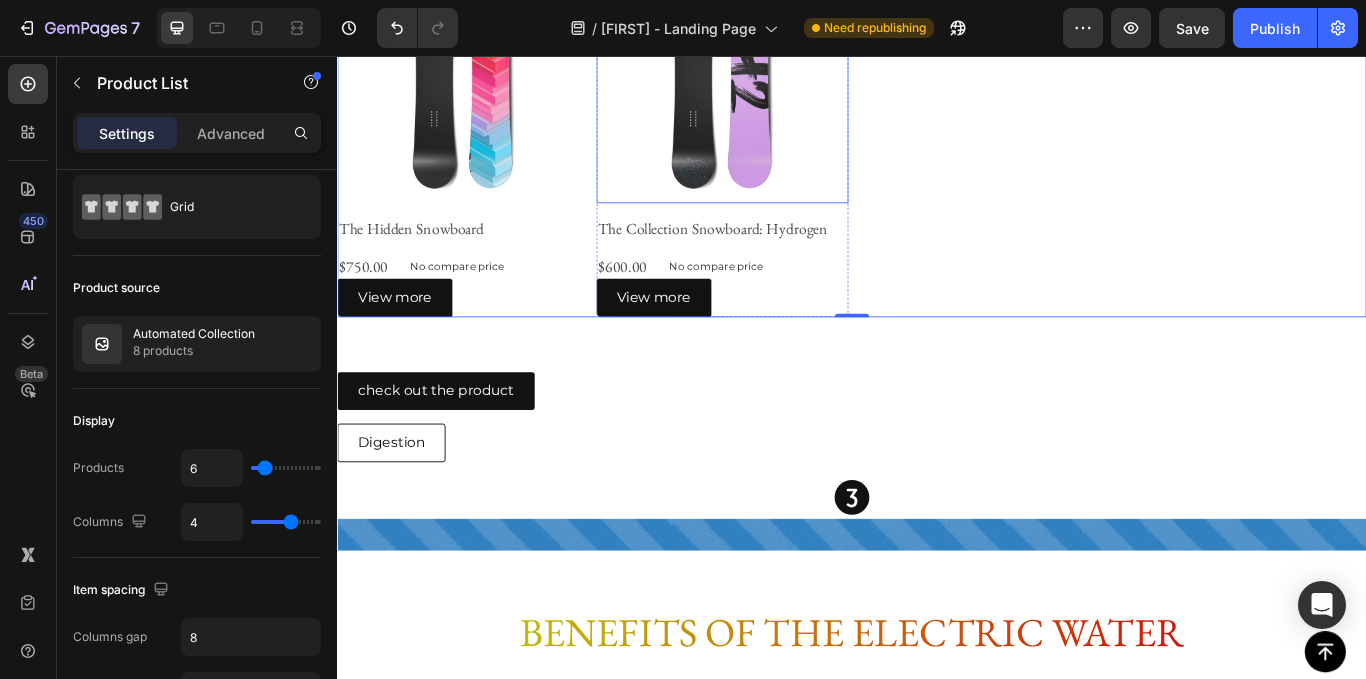 scroll, scrollTop: 2512, scrollLeft: 0, axis: vertical 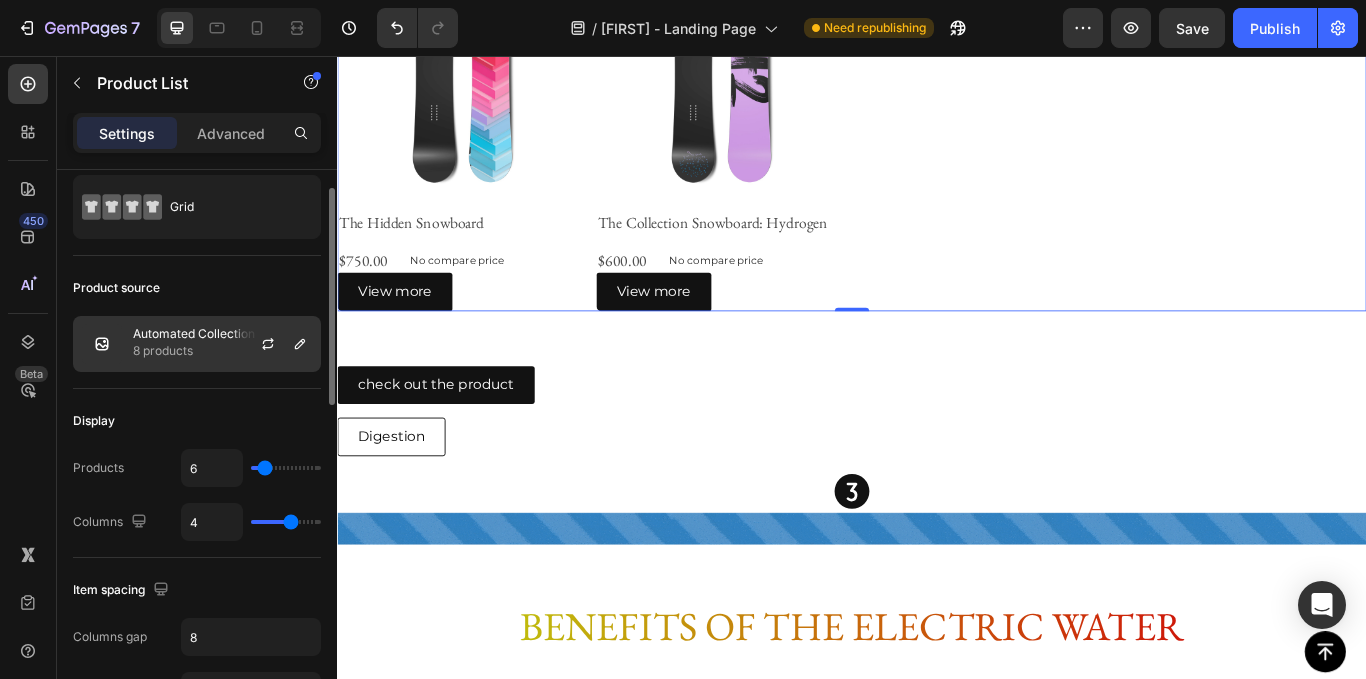 click on "8 products" at bounding box center [194, 351] 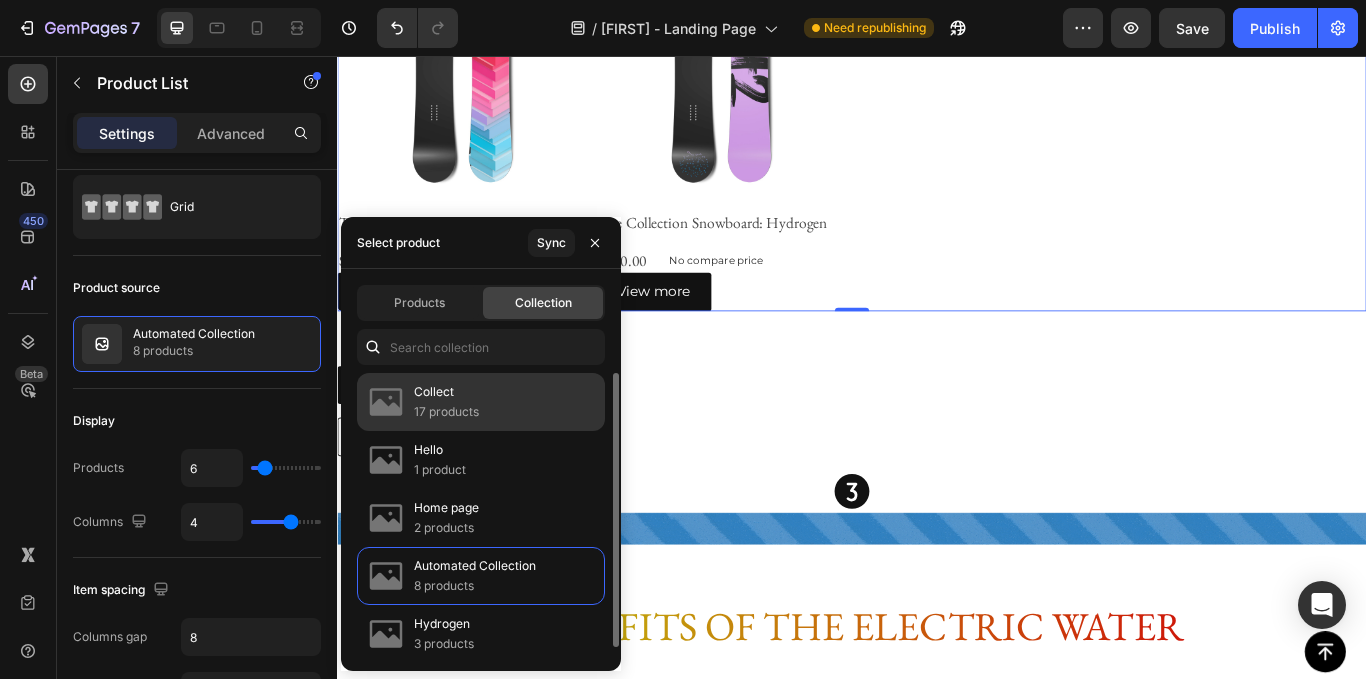 click on "Collect 17 products" 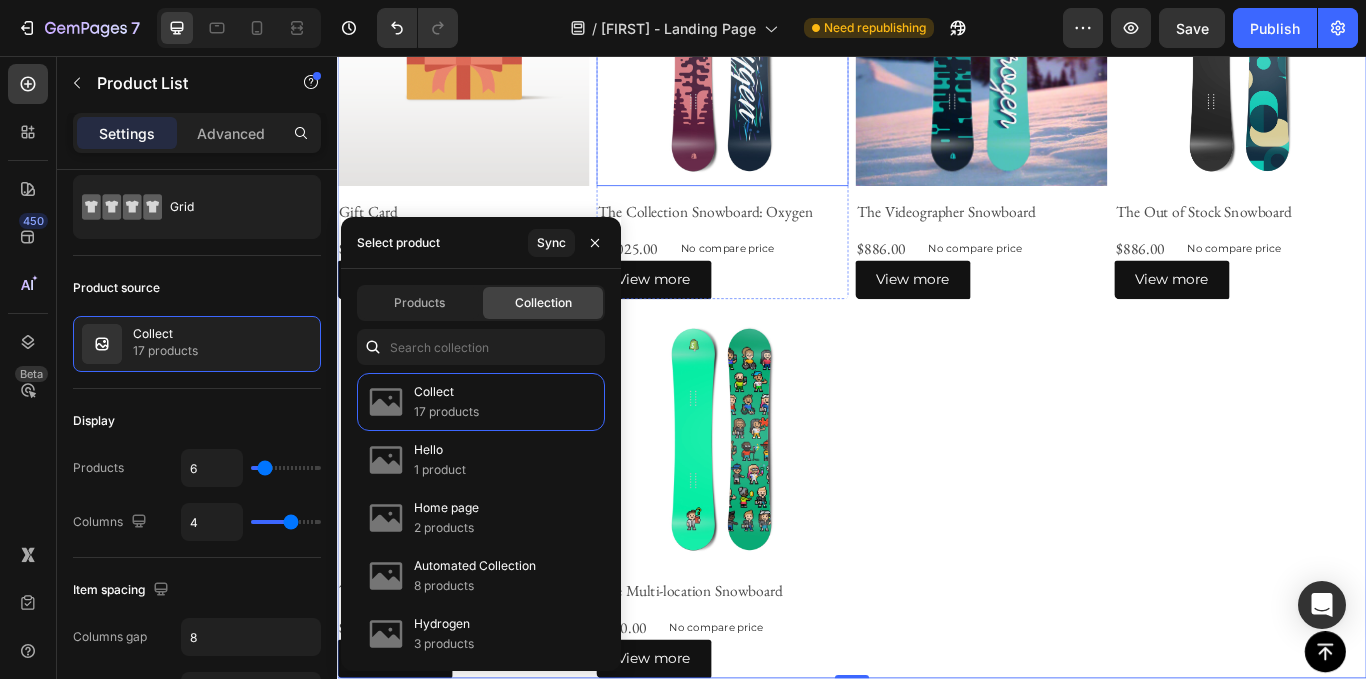 scroll, scrollTop: 1760, scrollLeft: 0, axis: vertical 